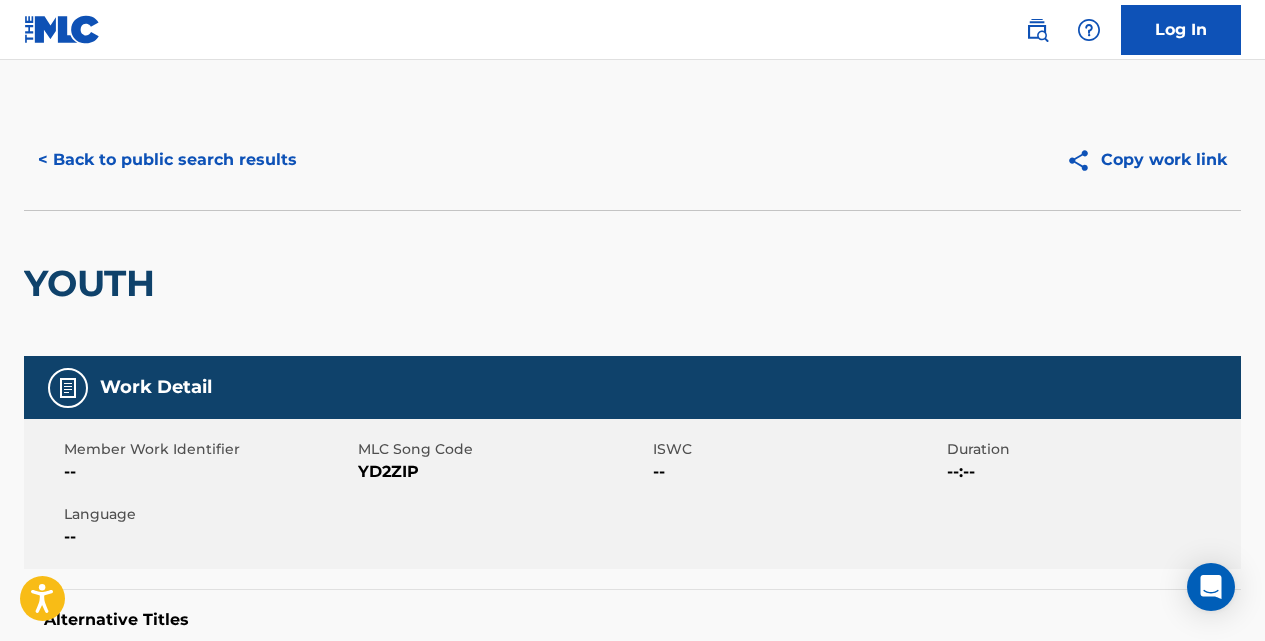 scroll, scrollTop: 0, scrollLeft: 0, axis: both 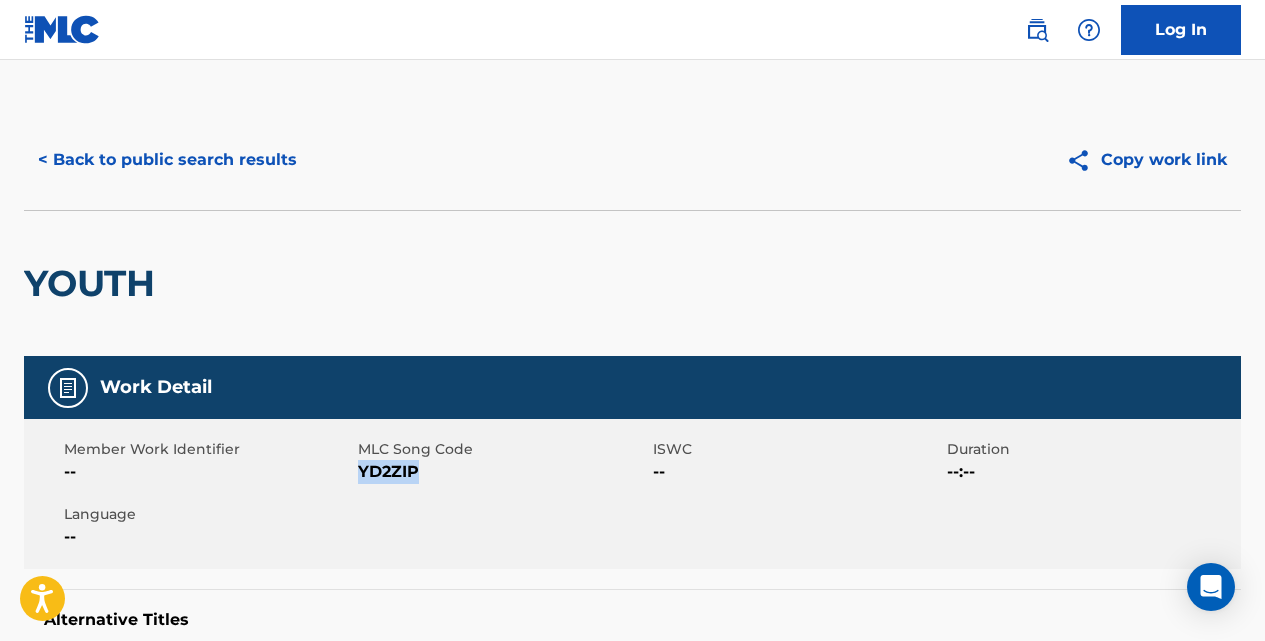 click on "< Back to public search results" at bounding box center (167, 160) 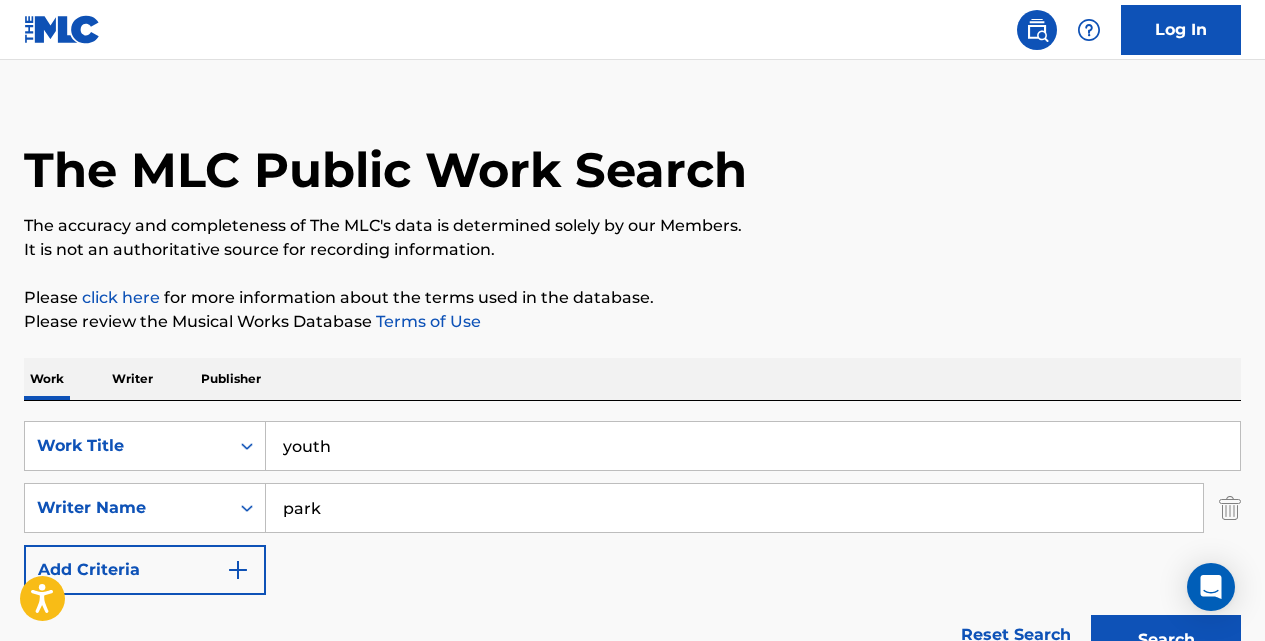 scroll, scrollTop: 0, scrollLeft: 0, axis: both 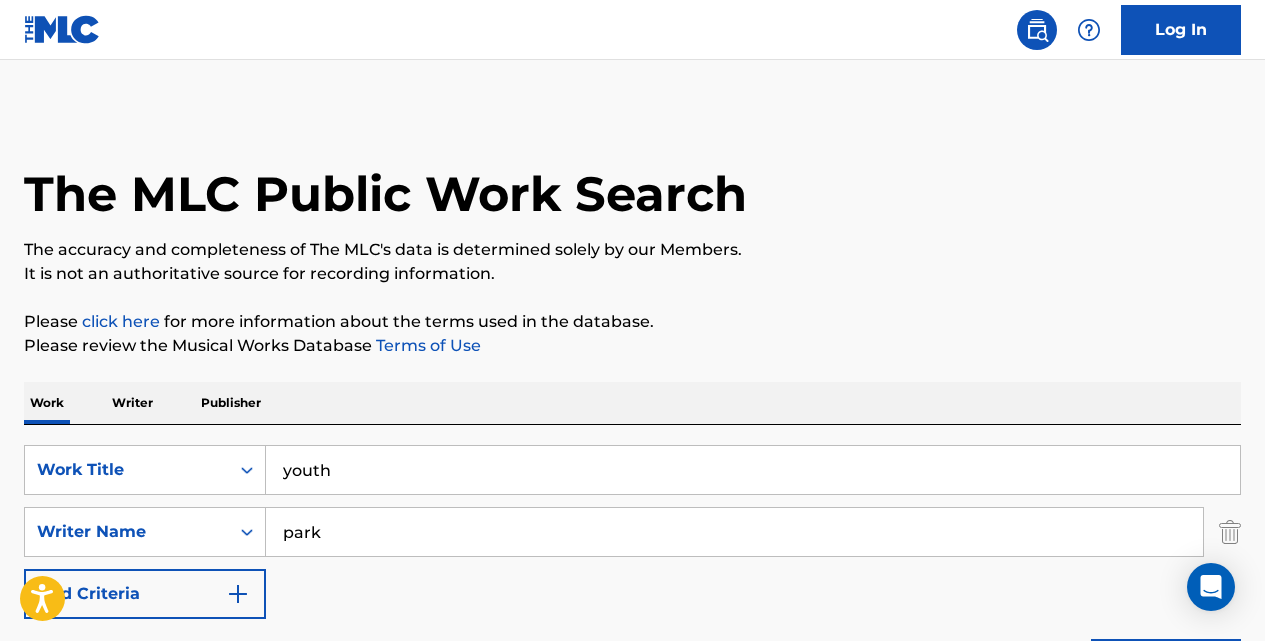click on "youth" at bounding box center [753, 470] 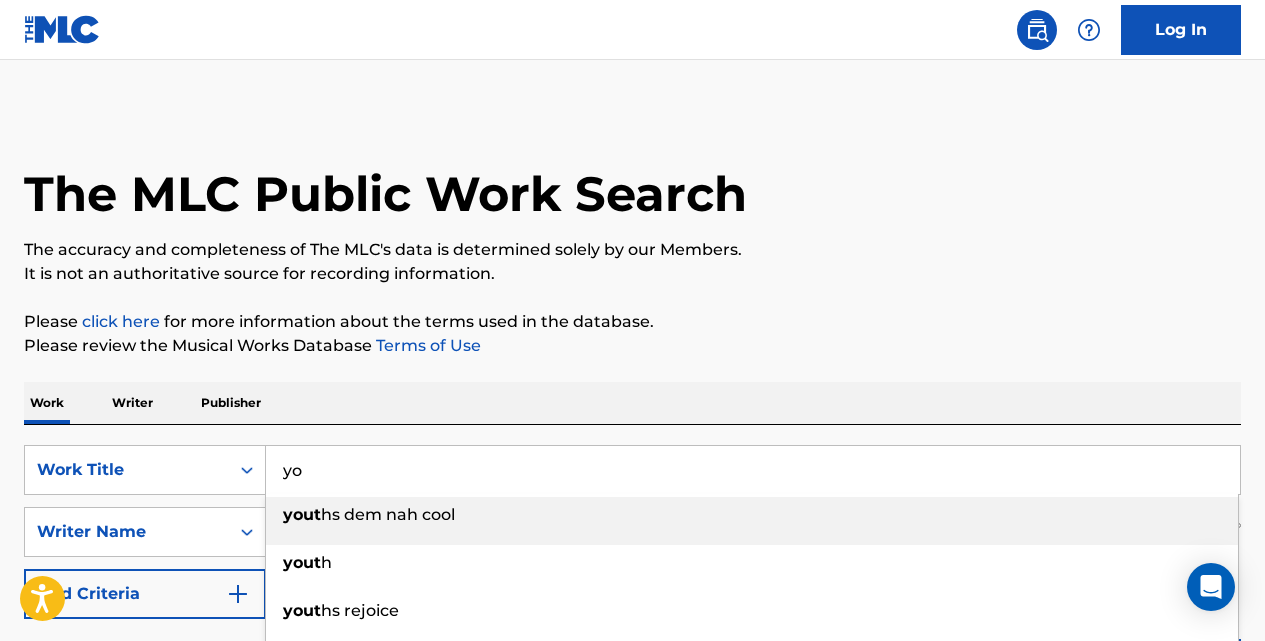 type on "y" 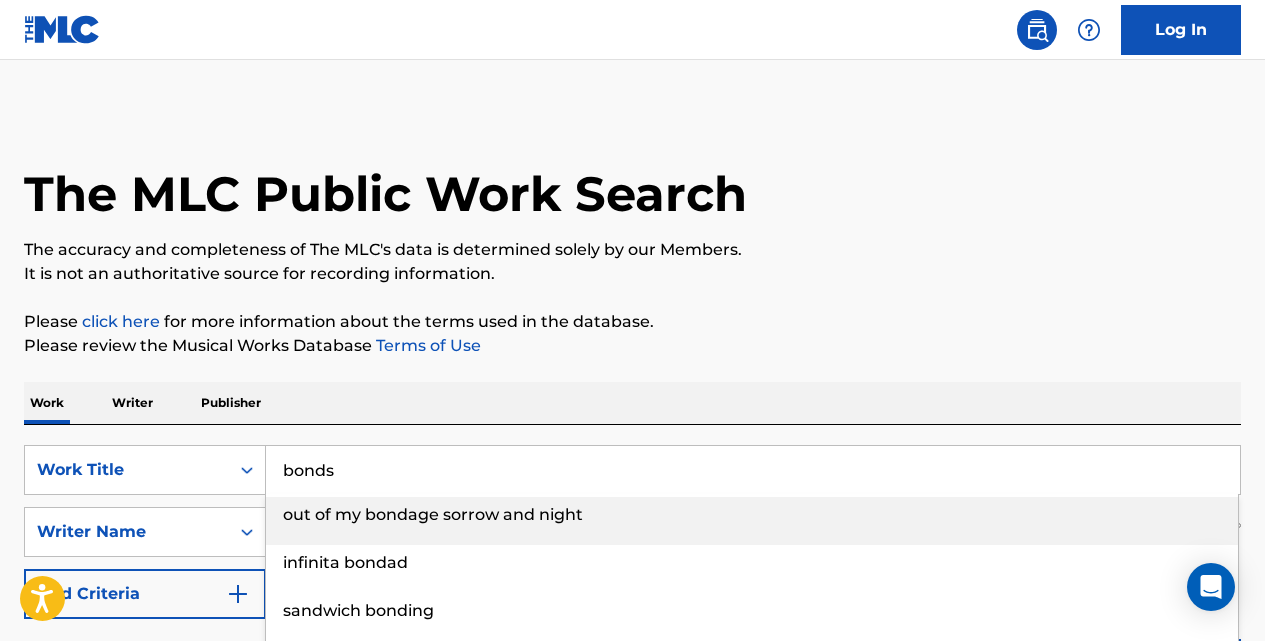 type on "bonds" 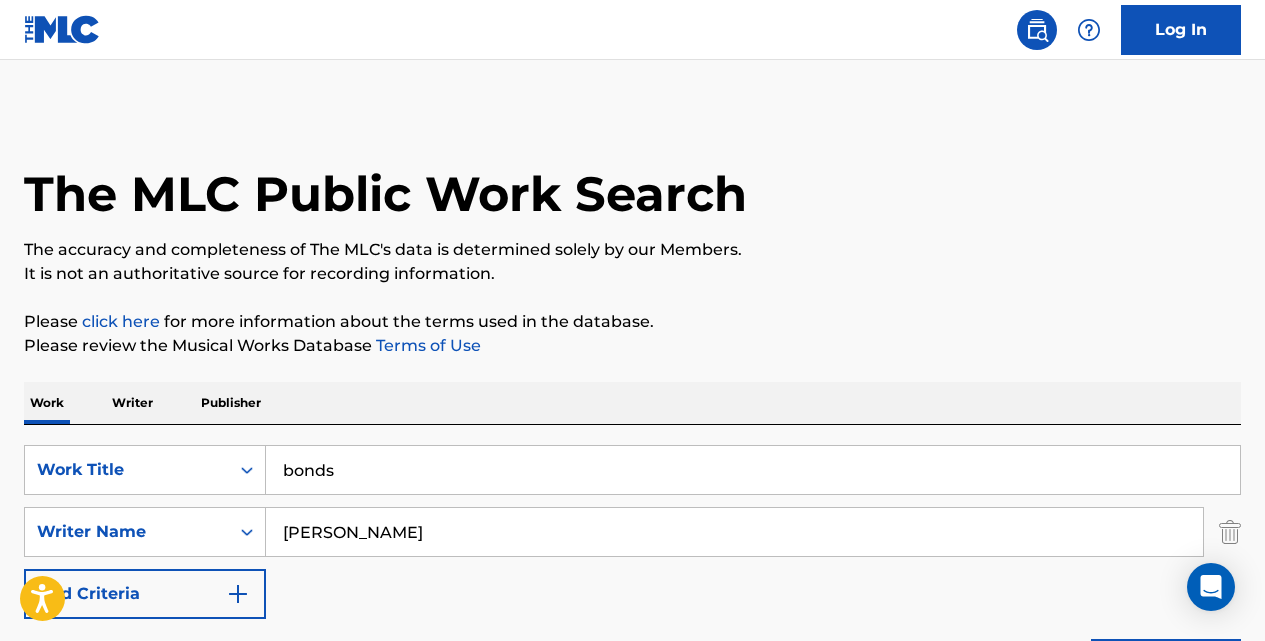 type on "[PERSON_NAME]" 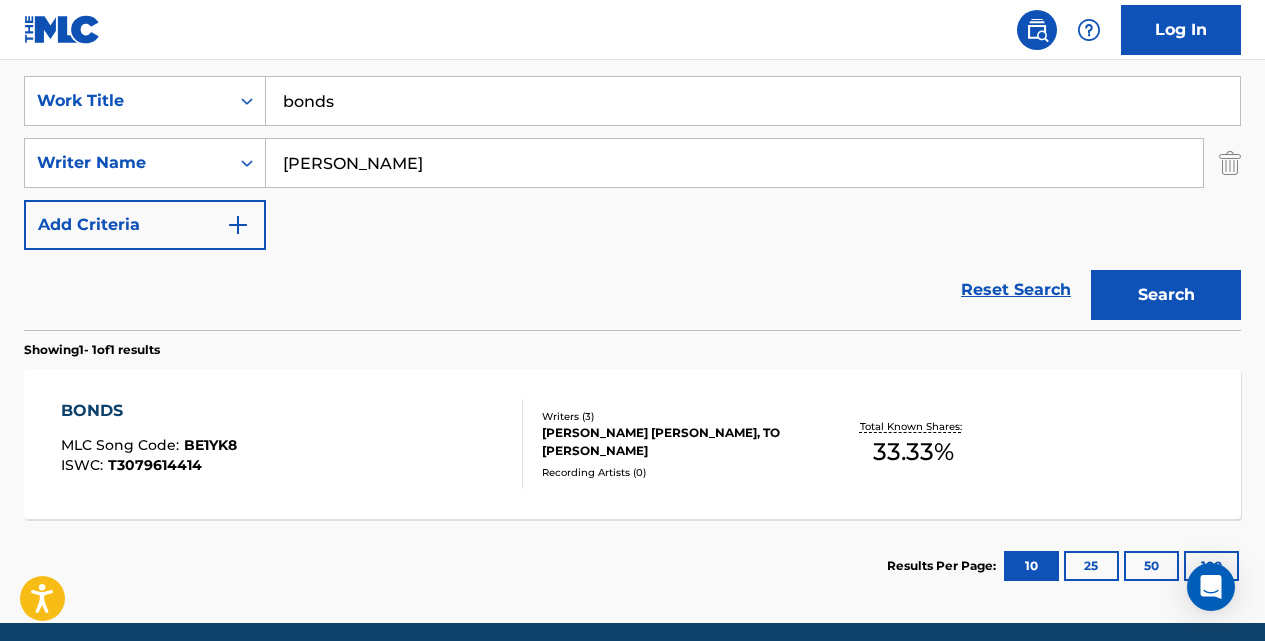 scroll, scrollTop: 373, scrollLeft: 0, axis: vertical 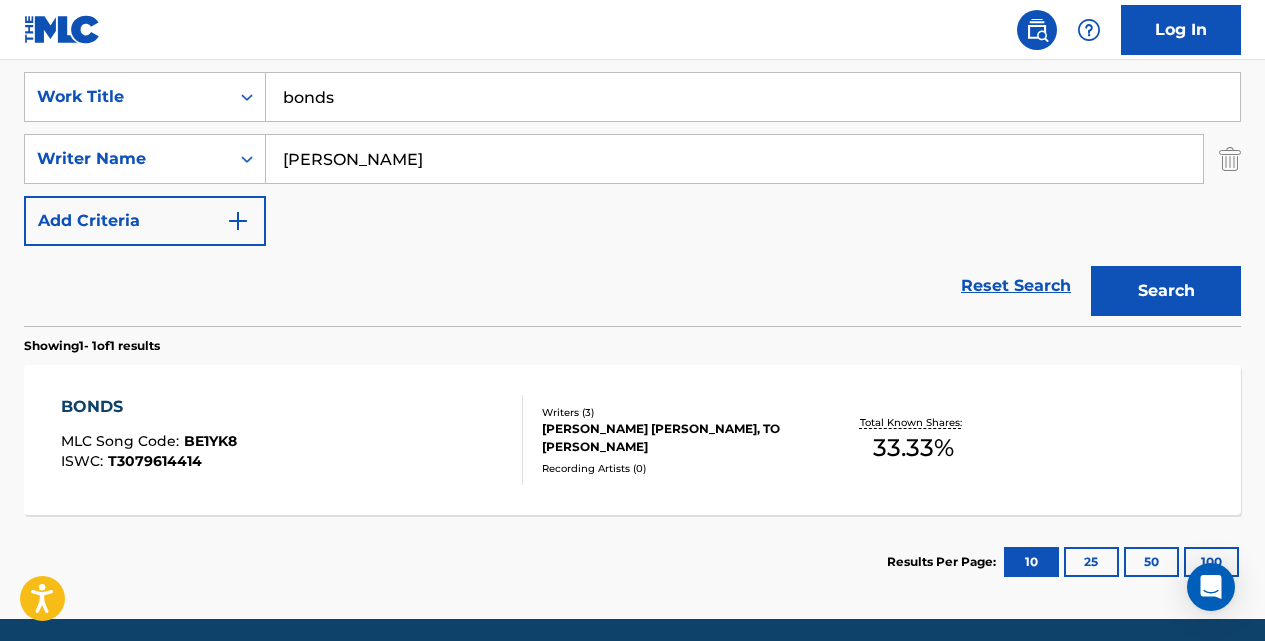 click on "BONDS" at bounding box center [149, 407] 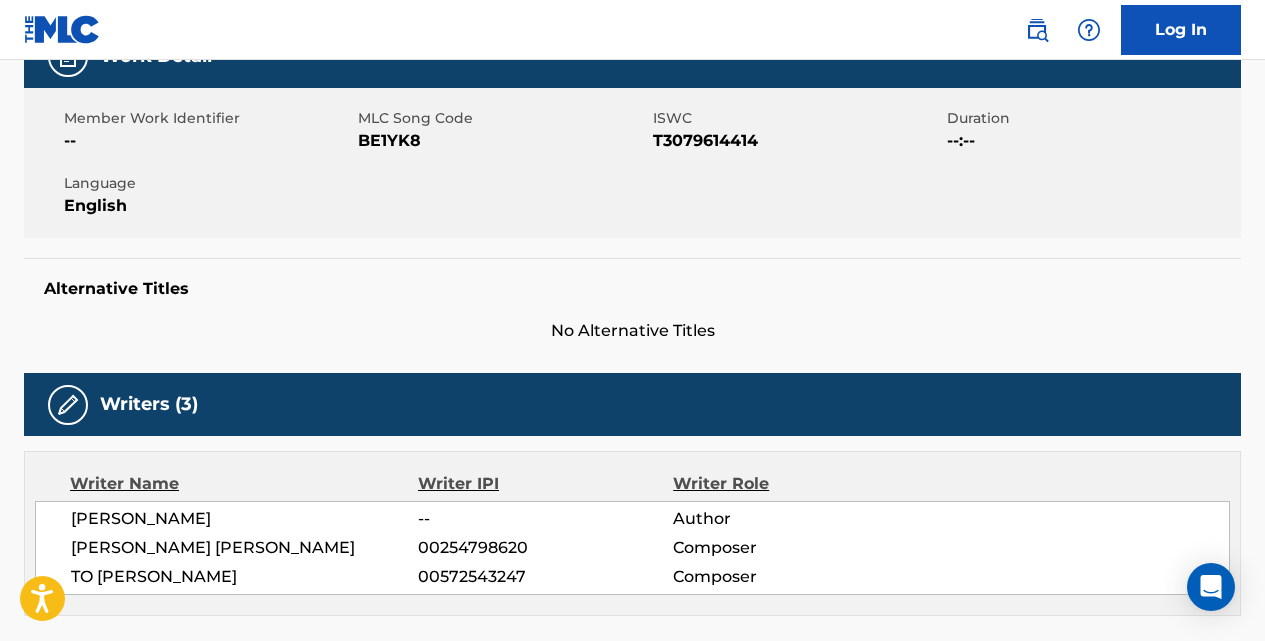 scroll, scrollTop: 326, scrollLeft: 0, axis: vertical 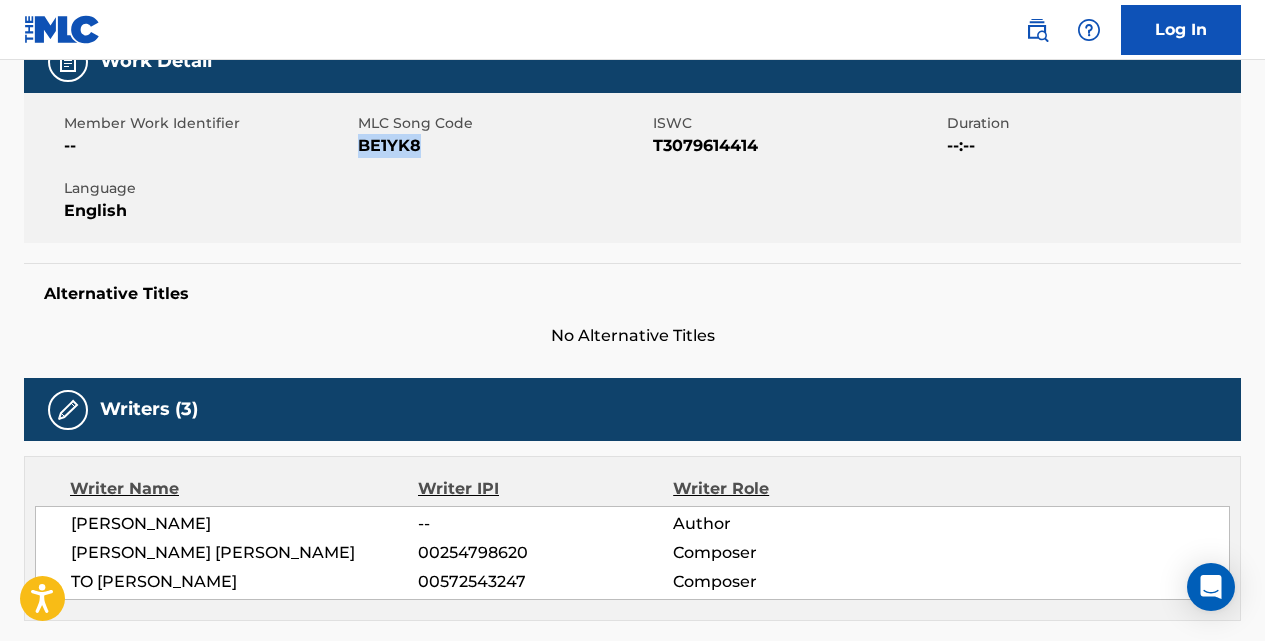drag, startPoint x: 362, startPoint y: 152, endPoint x: 417, endPoint y: 149, distance: 55.081757 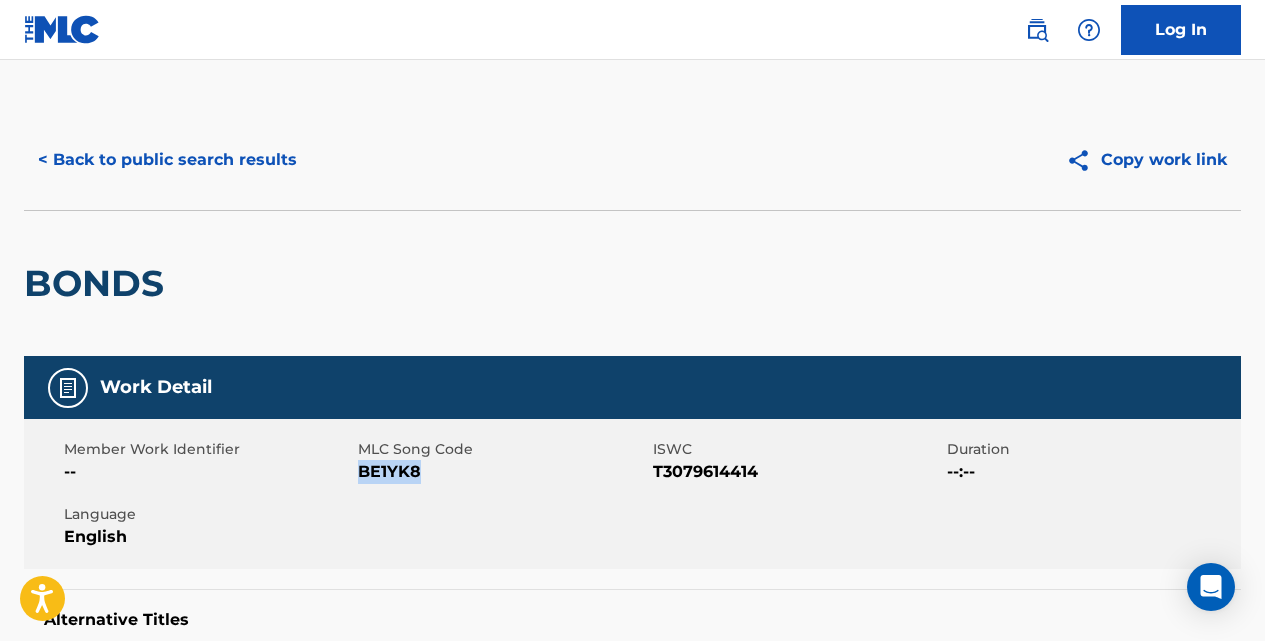 click on "< Back to public search results" at bounding box center (167, 160) 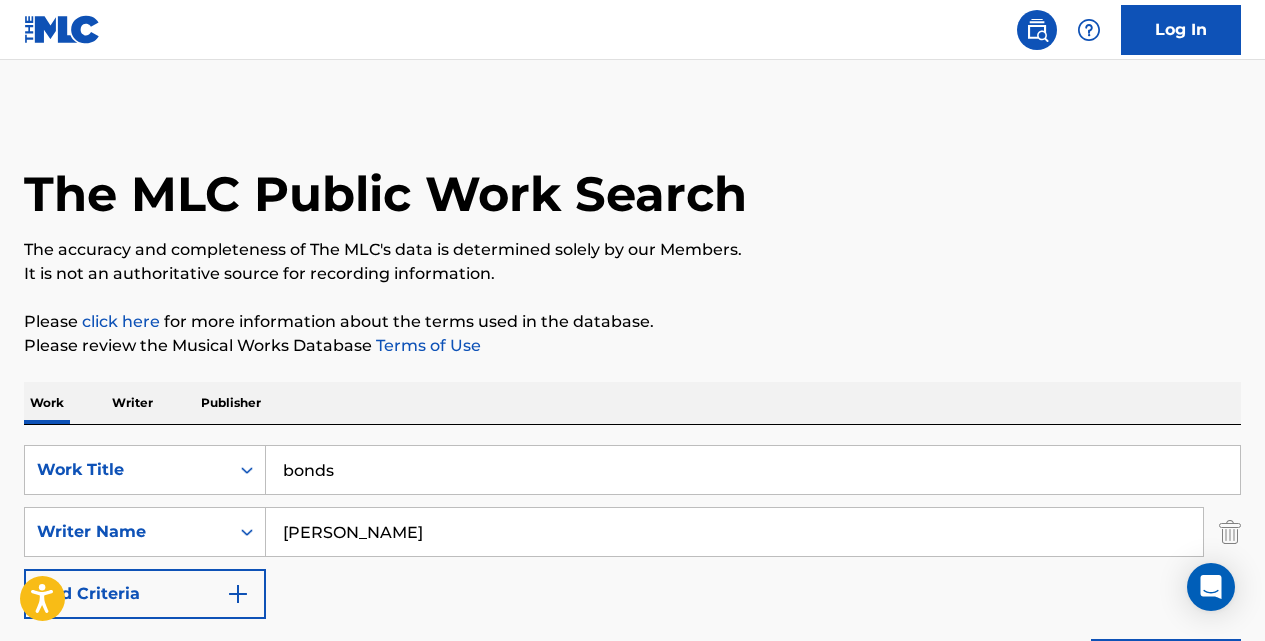 scroll, scrollTop: 333, scrollLeft: 0, axis: vertical 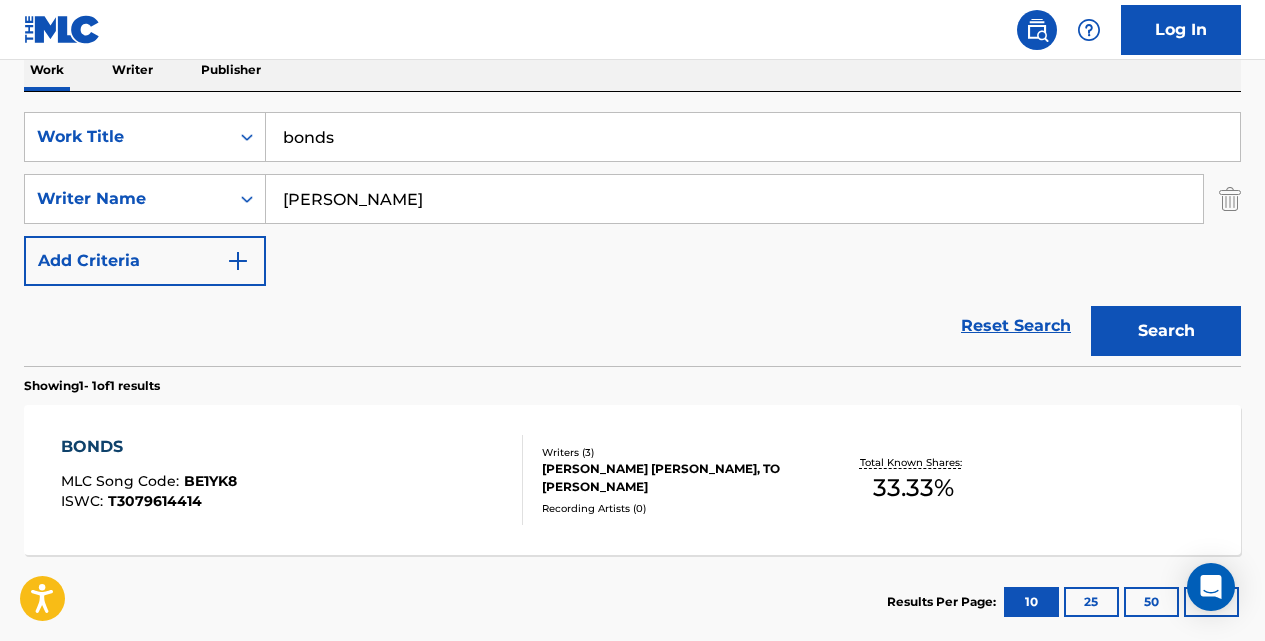 click on "bonds" at bounding box center (753, 137) 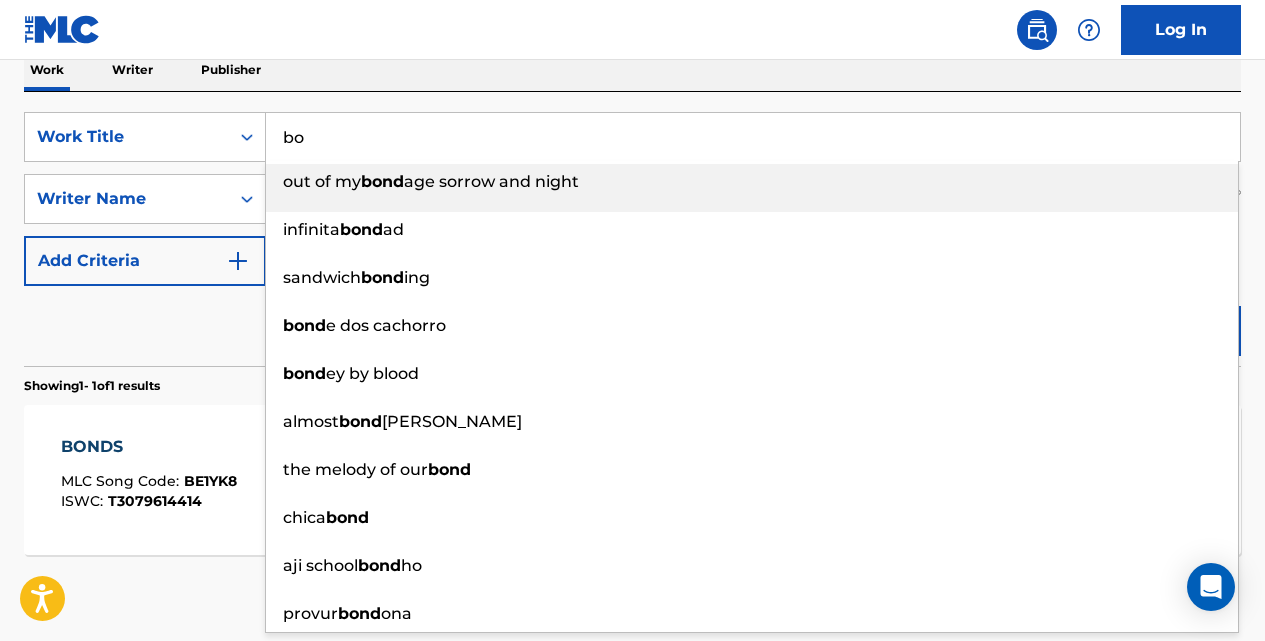type on "b" 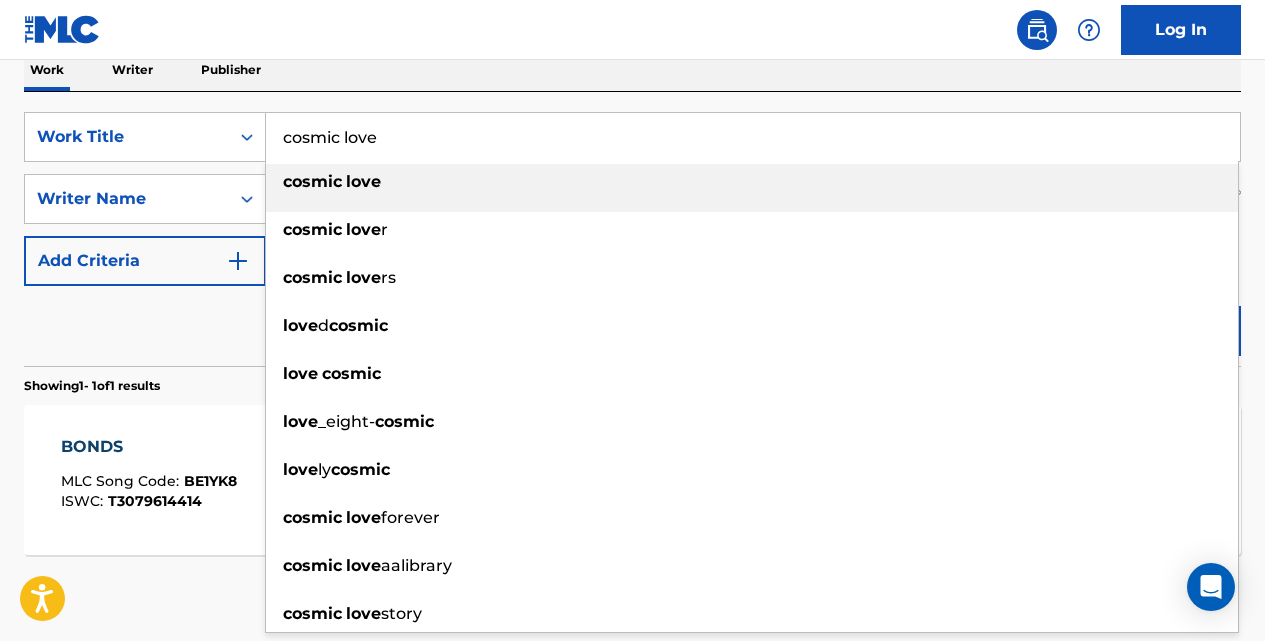 type on "cosmic love" 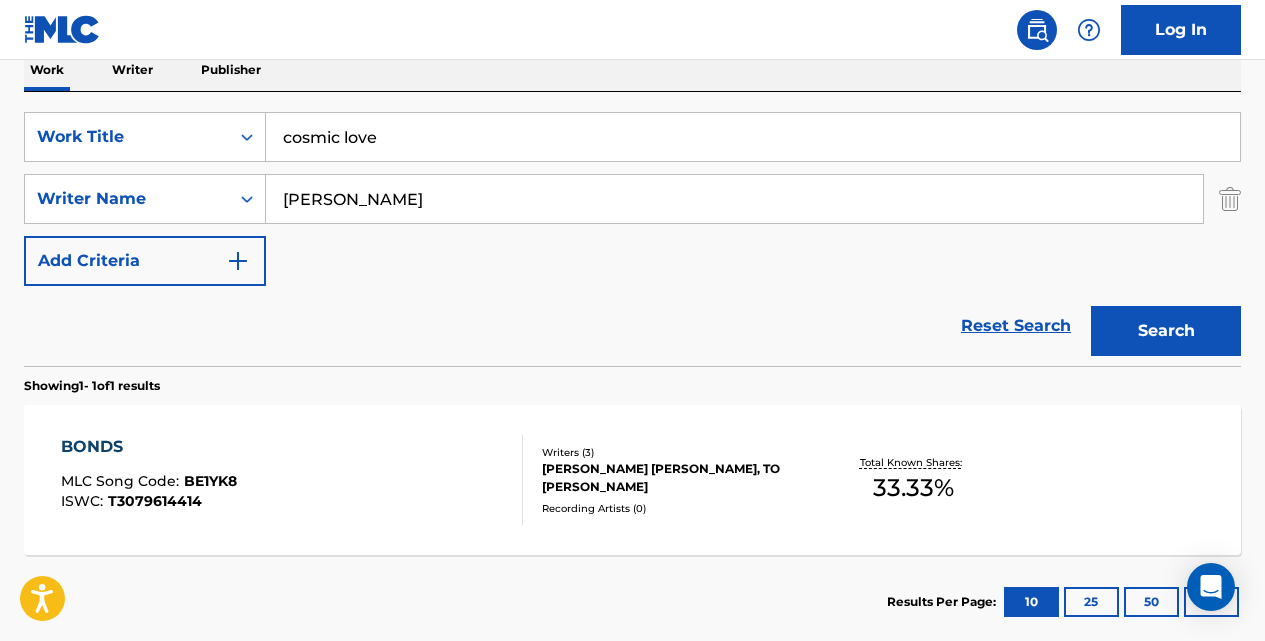 click on "Search" at bounding box center (1166, 331) 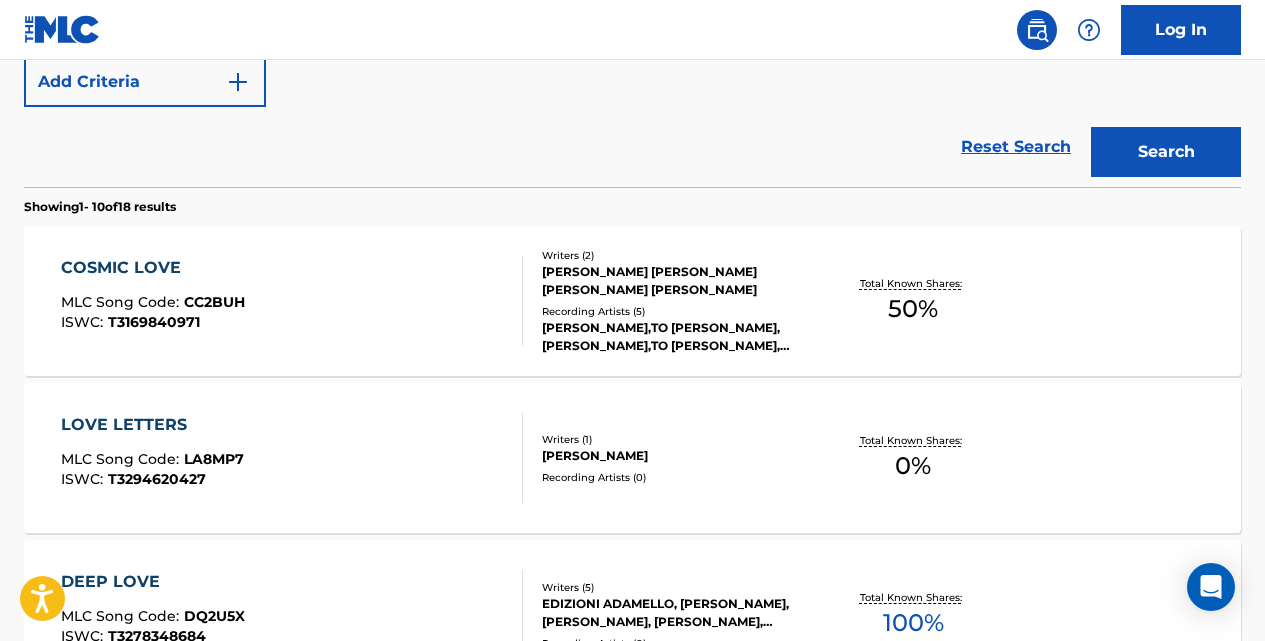 scroll, scrollTop: 513, scrollLeft: 0, axis: vertical 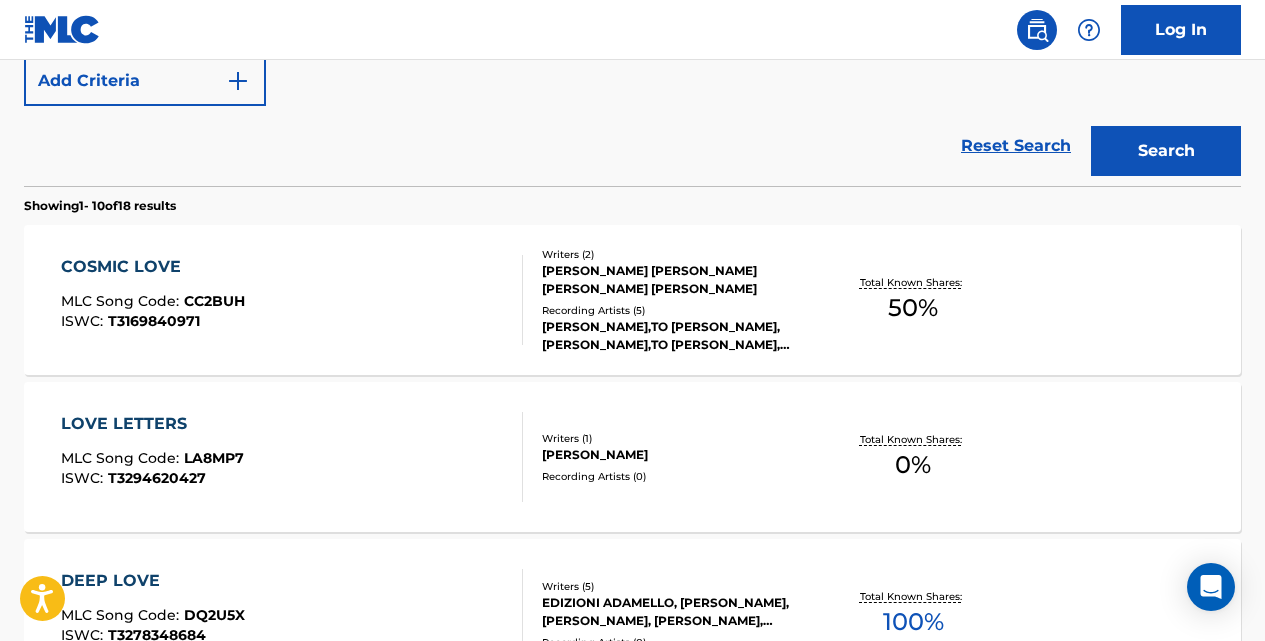click on "COSMIC LOVE" at bounding box center [153, 267] 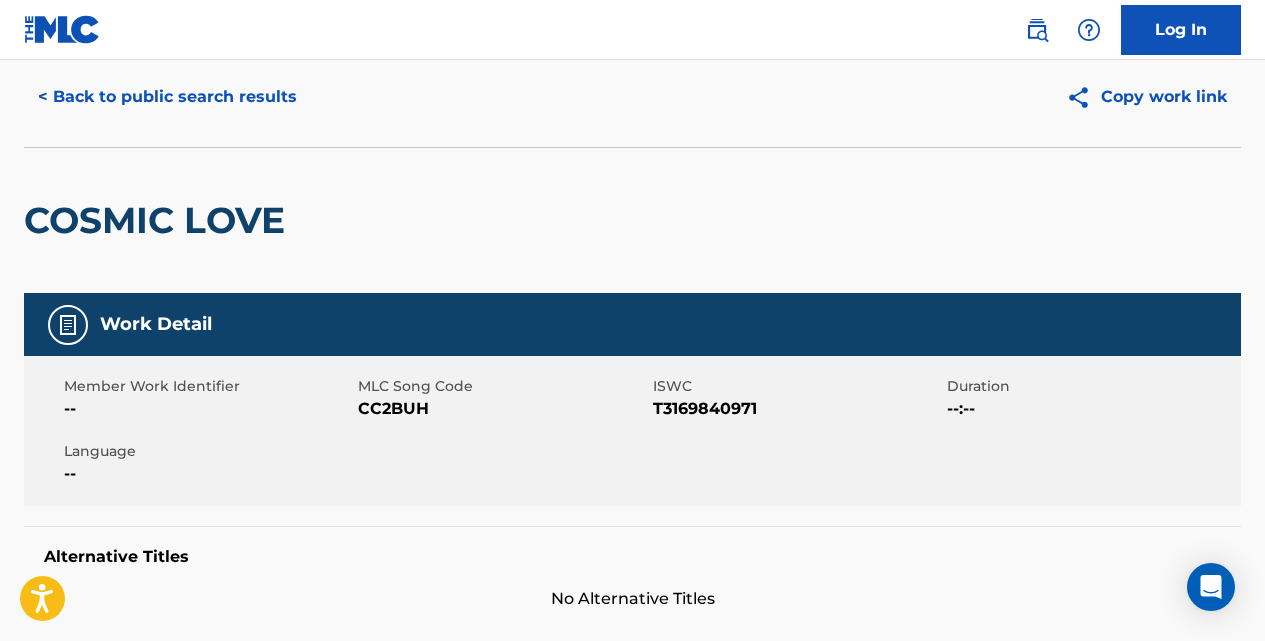 scroll, scrollTop: 0, scrollLeft: 0, axis: both 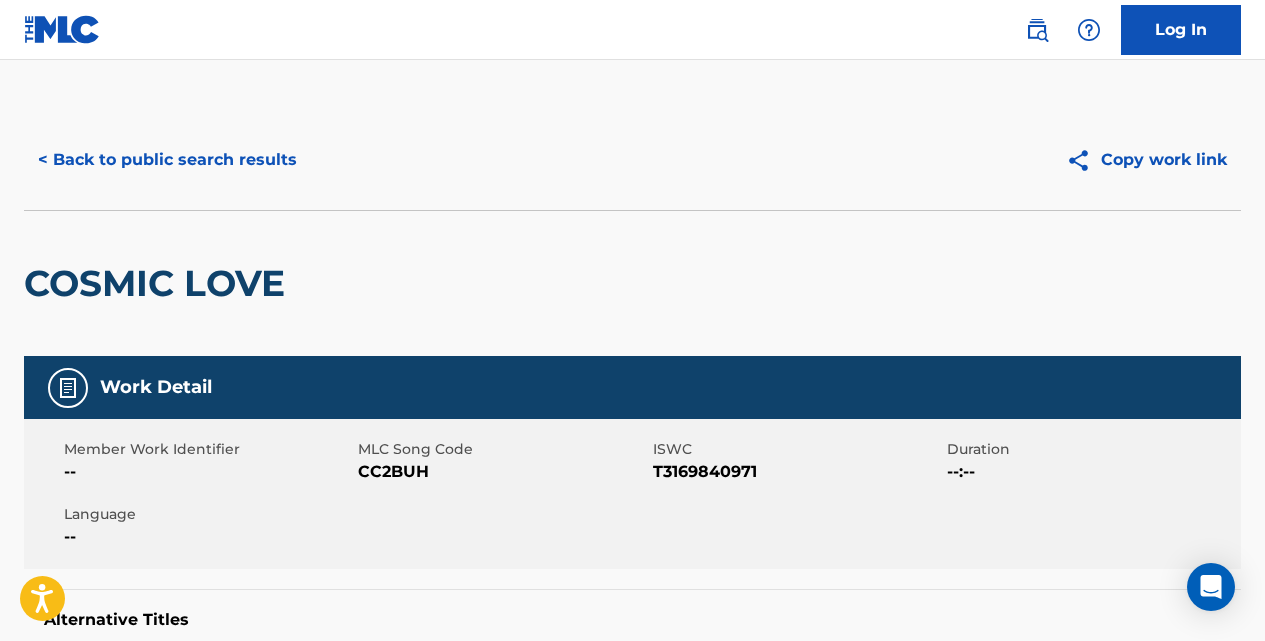 click on "< Back to public search results" at bounding box center [167, 160] 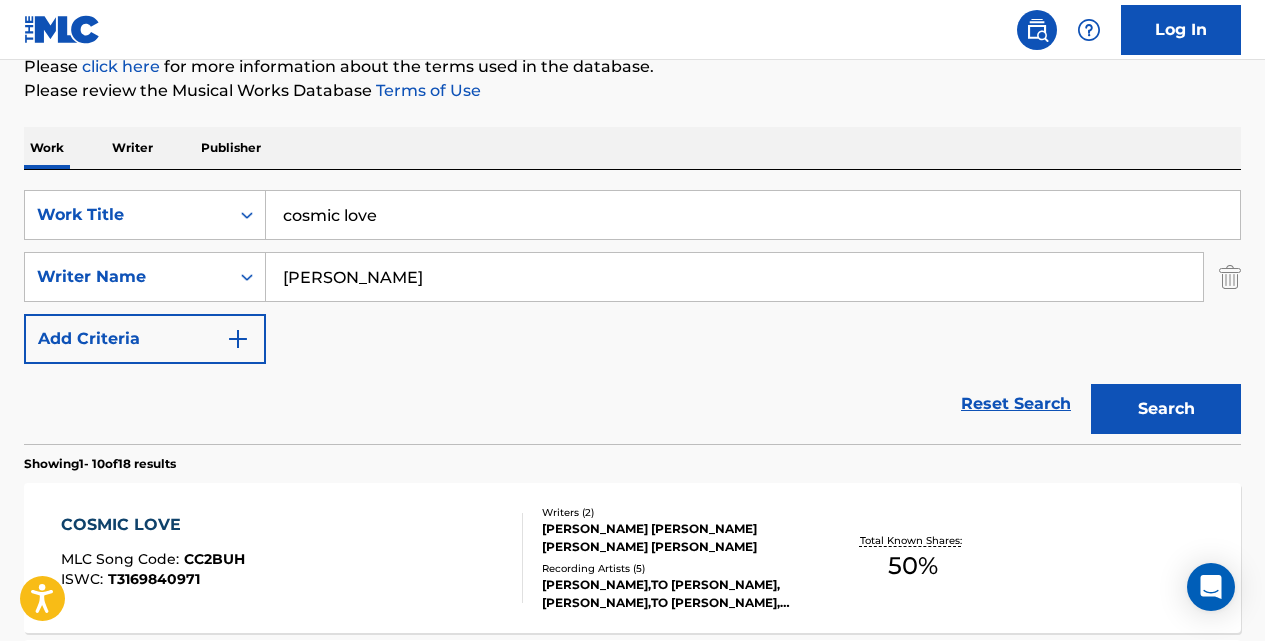 scroll, scrollTop: 253, scrollLeft: 0, axis: vertical 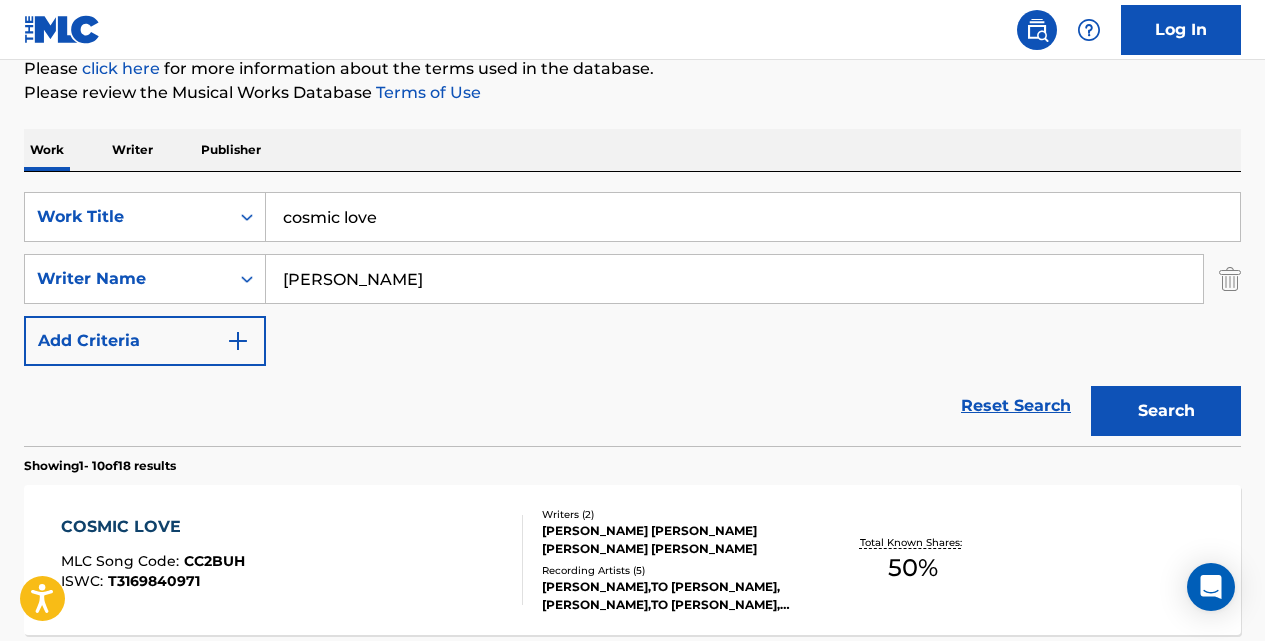 click on "cosmic love" at bounding box center [753, 217] 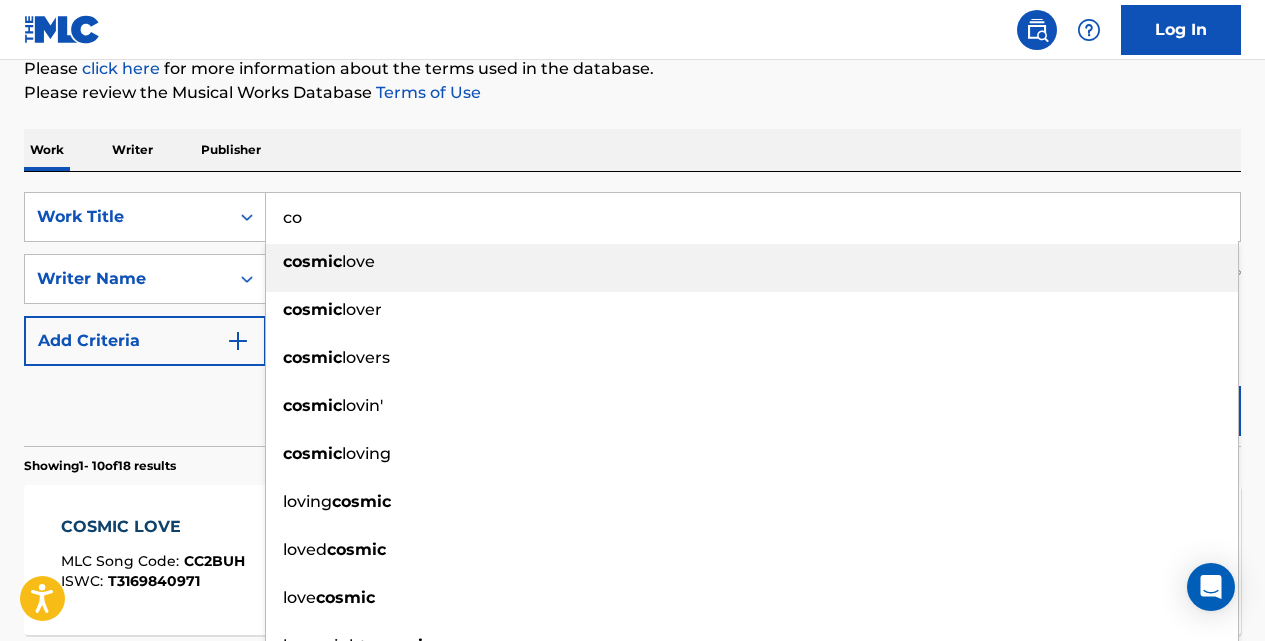 type on "c" 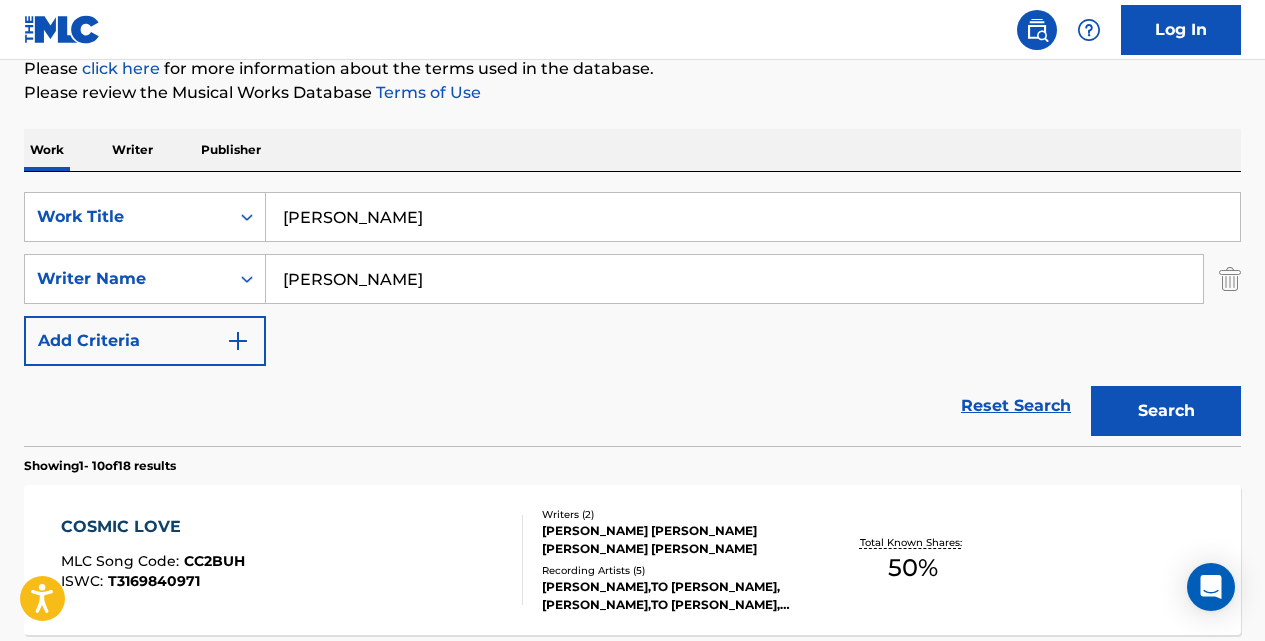 click on "Search" at bounding box center [1166, 411] 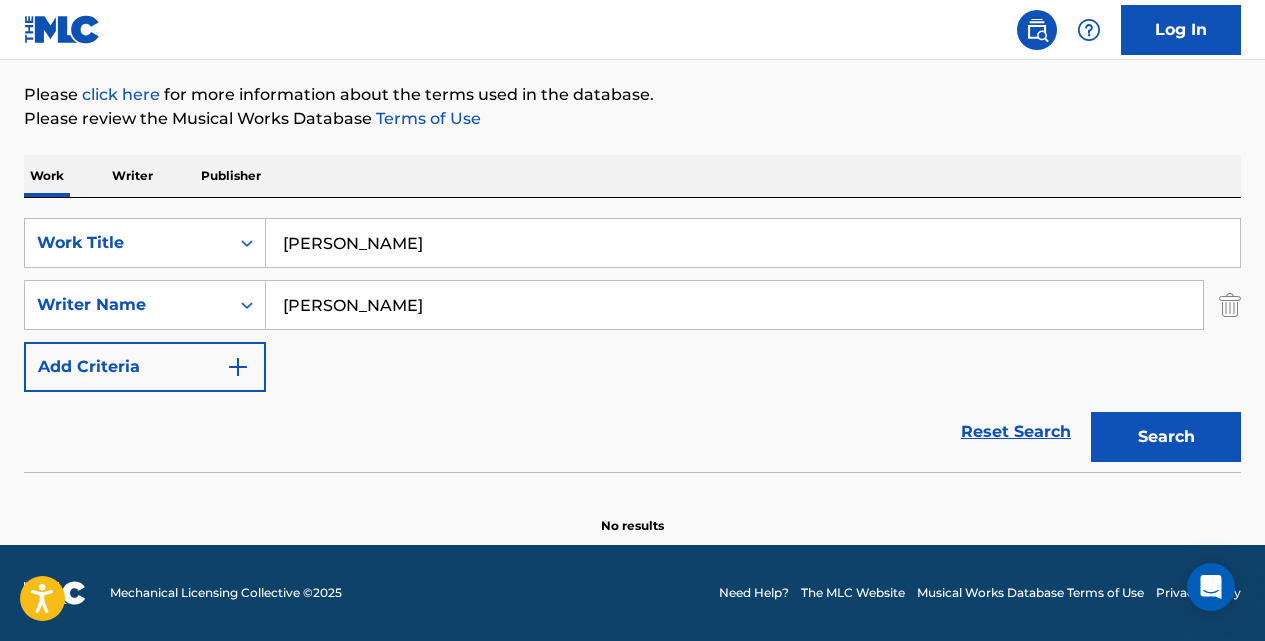 scroll, scrollTop: 227, scrollLeft: 0, axis: vertical 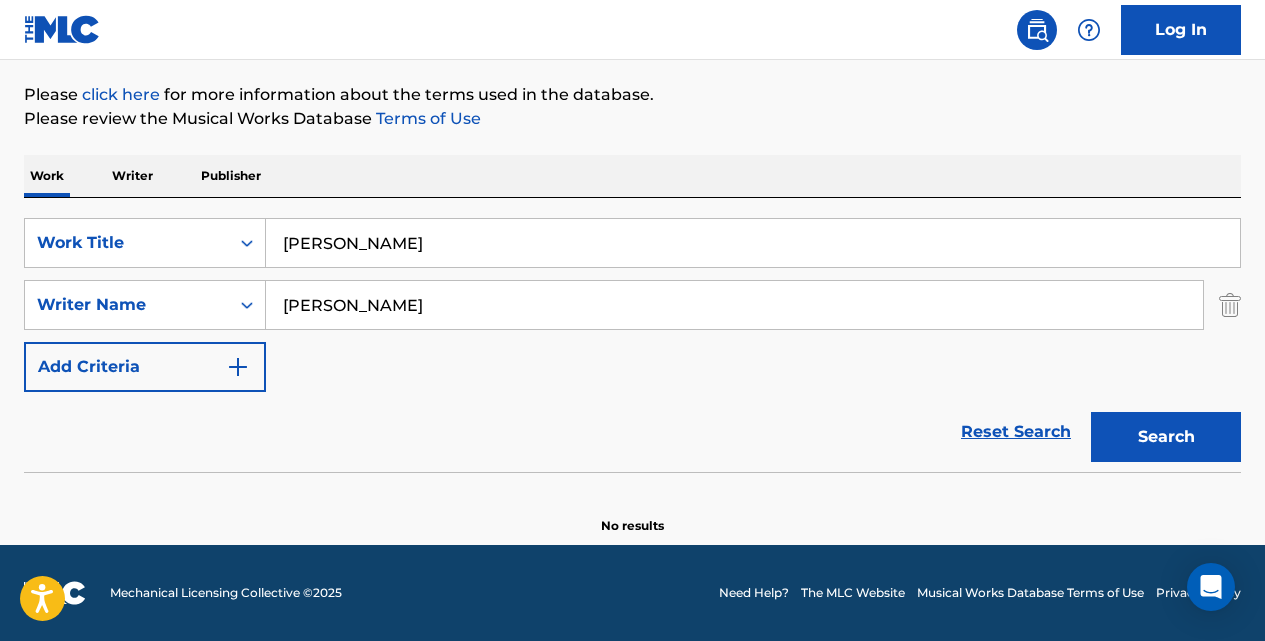 click on "[PERSON_NAME]" at bounding box center (753, 243) 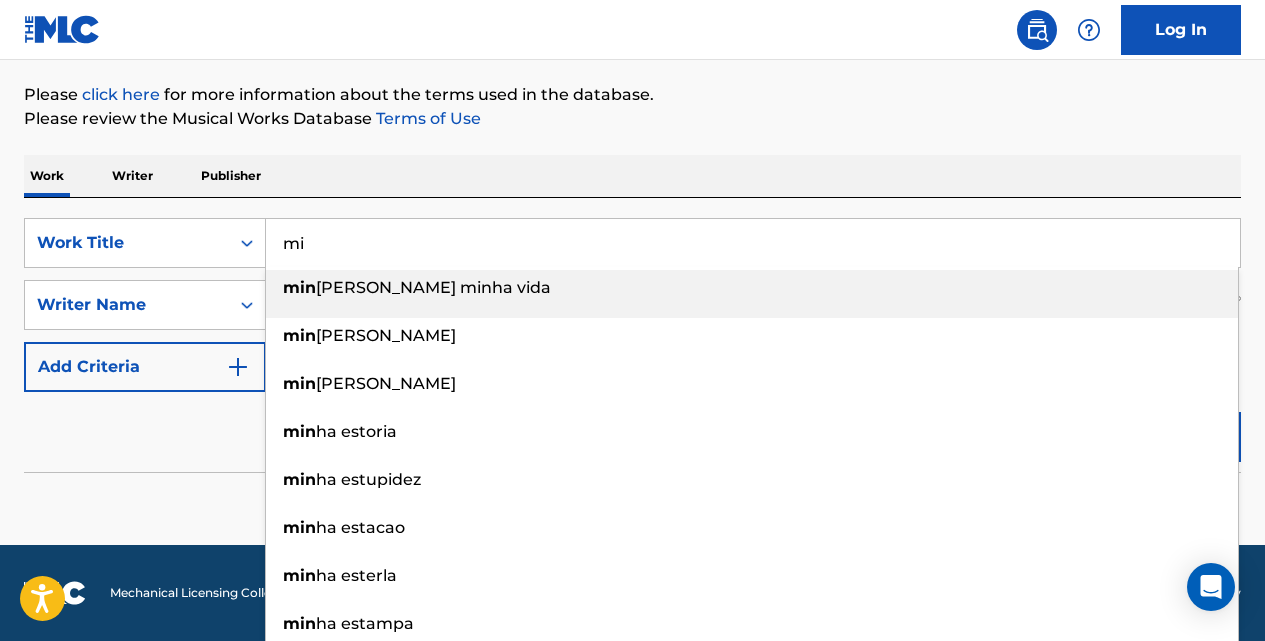 type on "m" 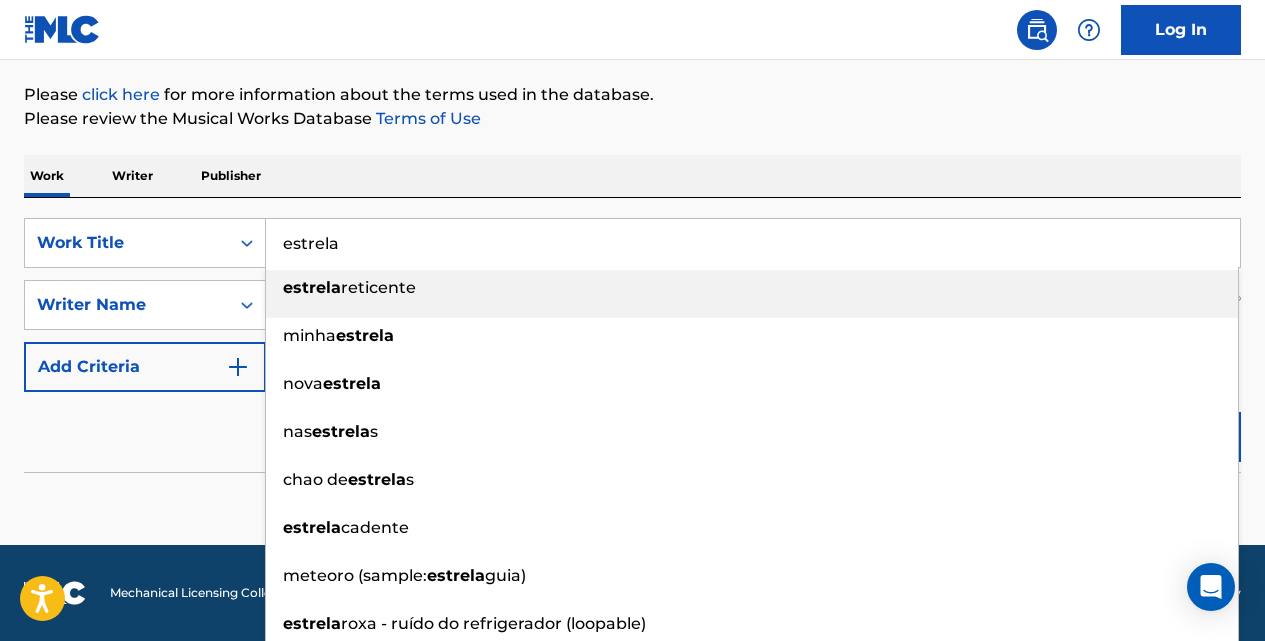 type on "estrela" 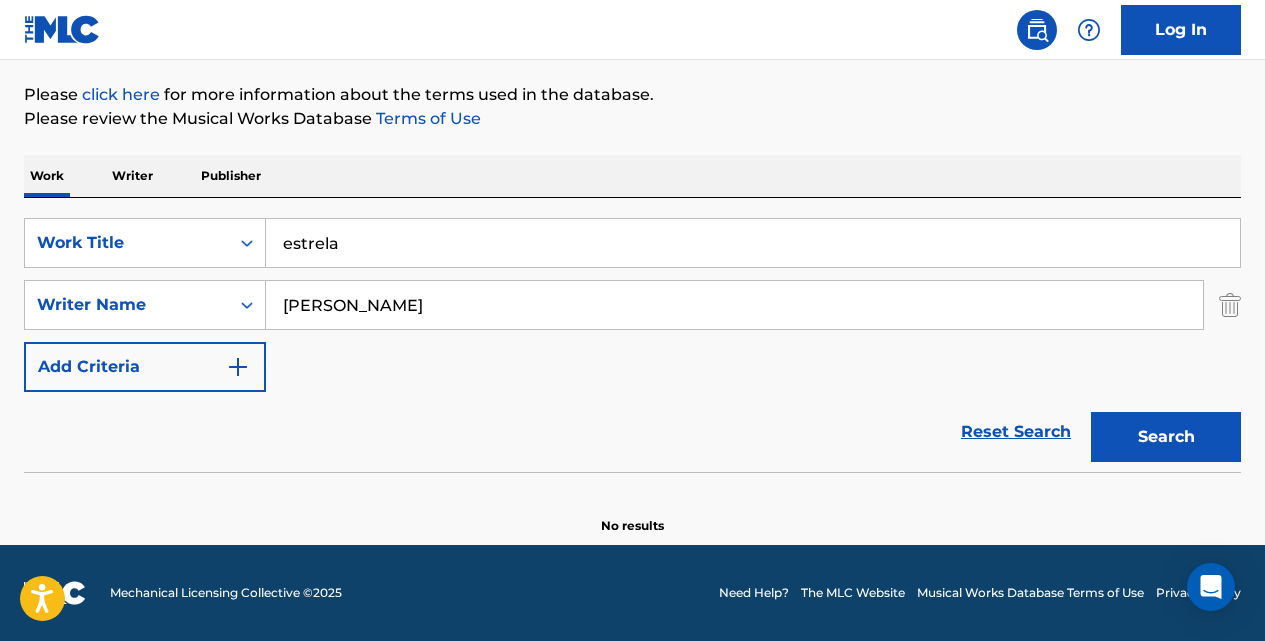 click on "Search" at bounding box center (1166, 437) 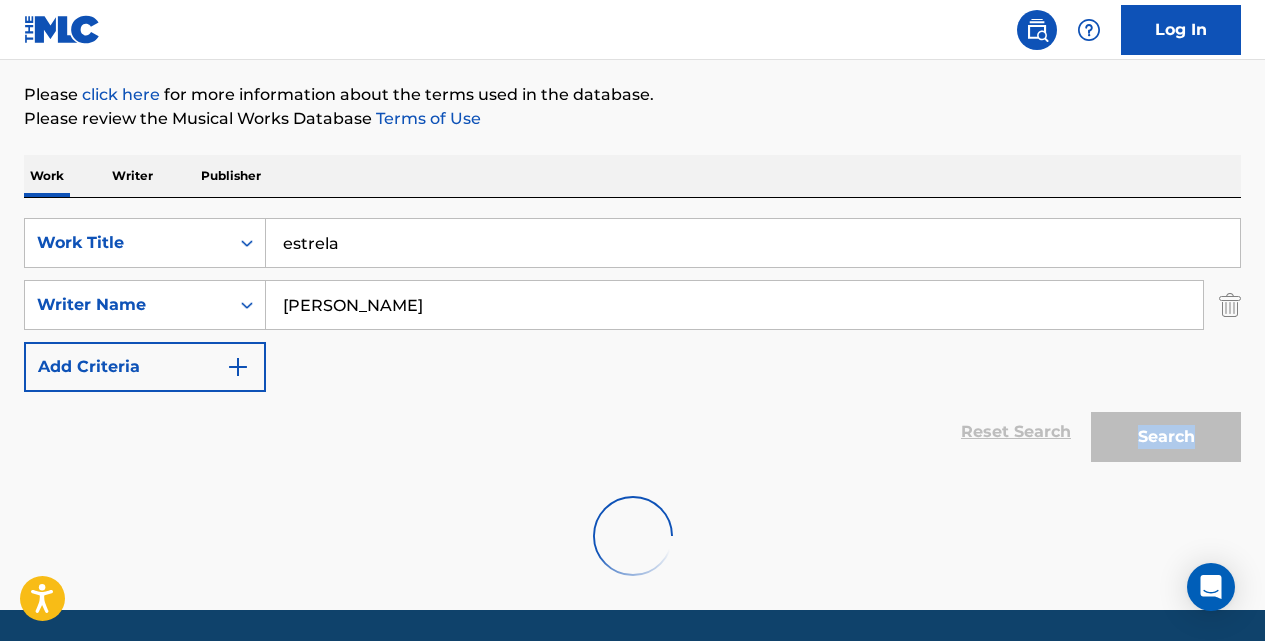 click on "Search" at bounding box center (1161, 432) 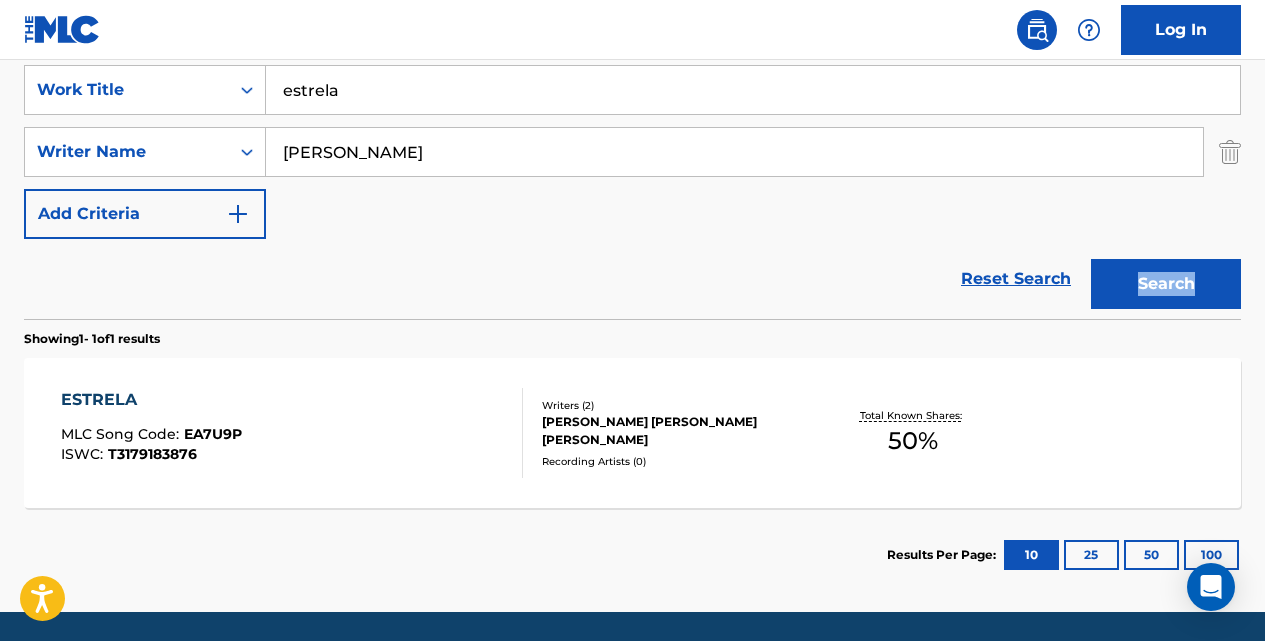 scroll, scrollTop: 380, scrollLeft: 0, axis: vertical 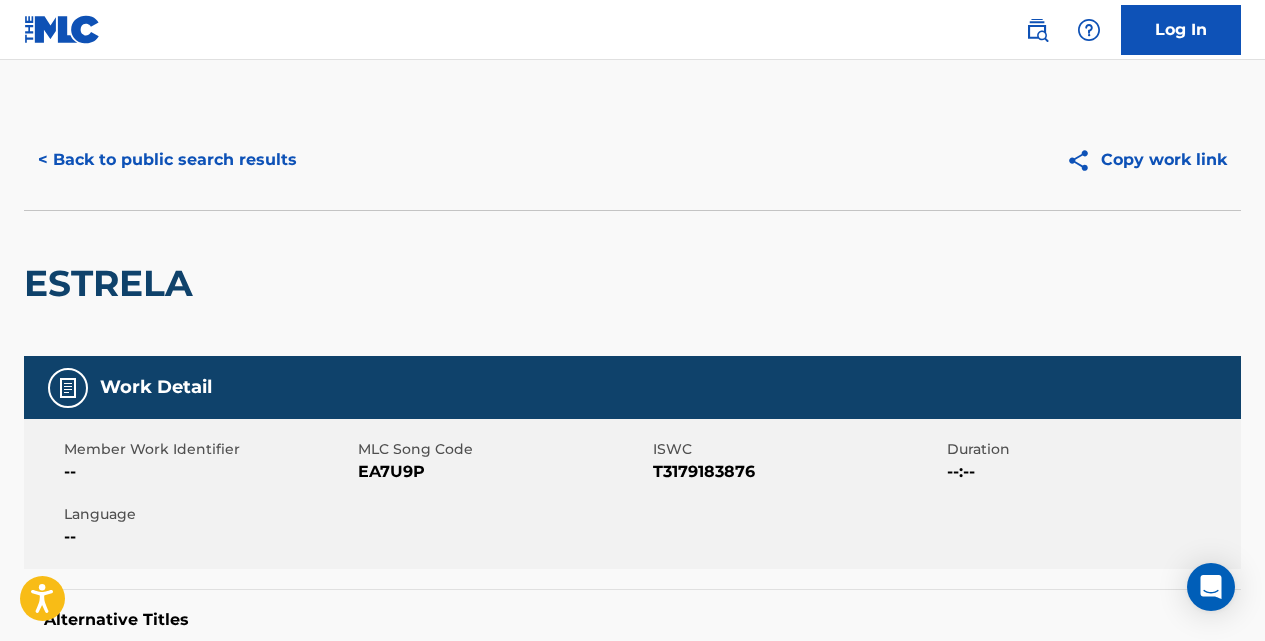click on "< Back to public search results" at bounding box center (167, 160) 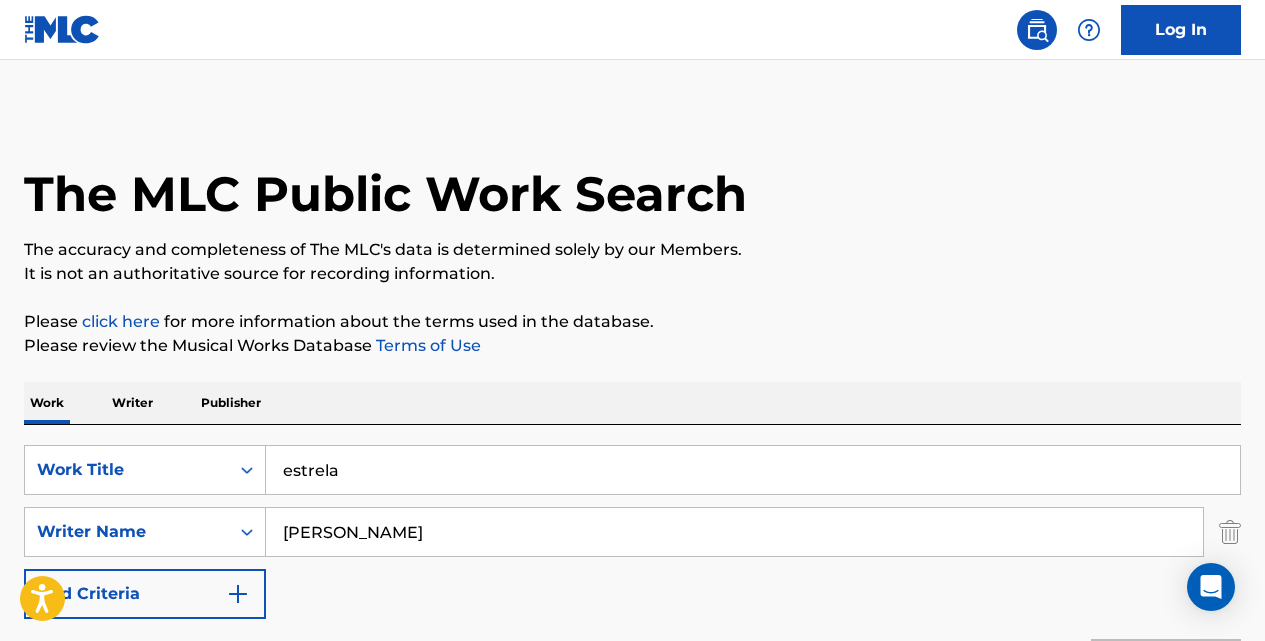 scroll, scrollTop: 333, scrollLeft: 0, axis: vertical 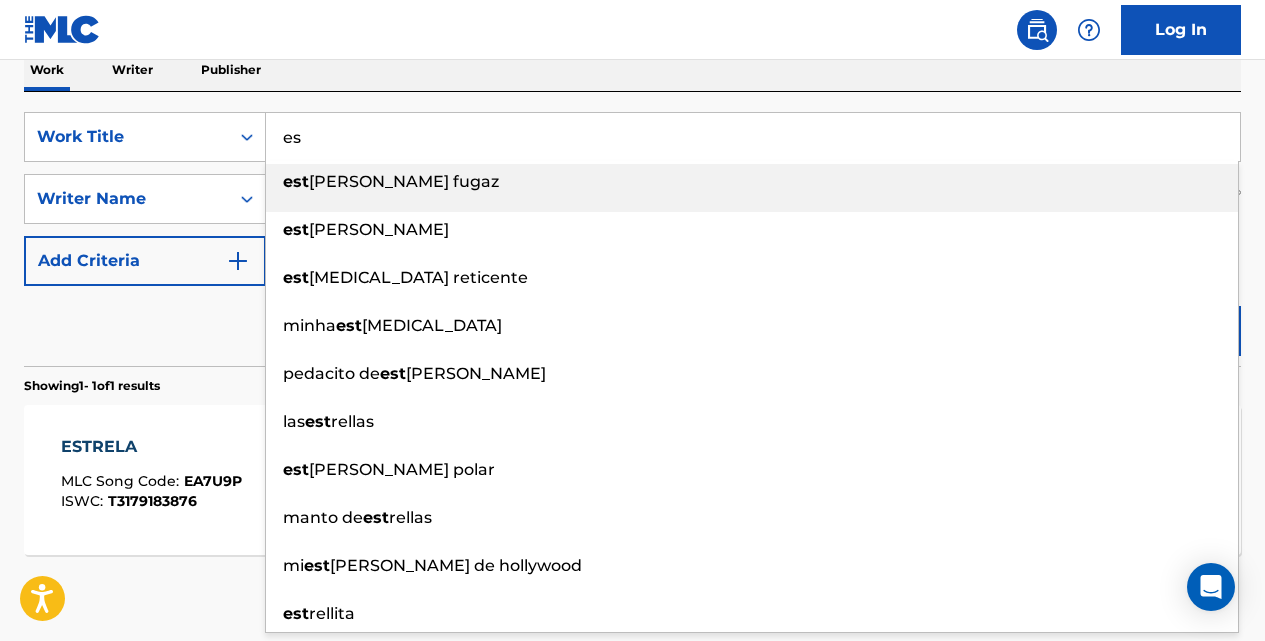 type on "e" 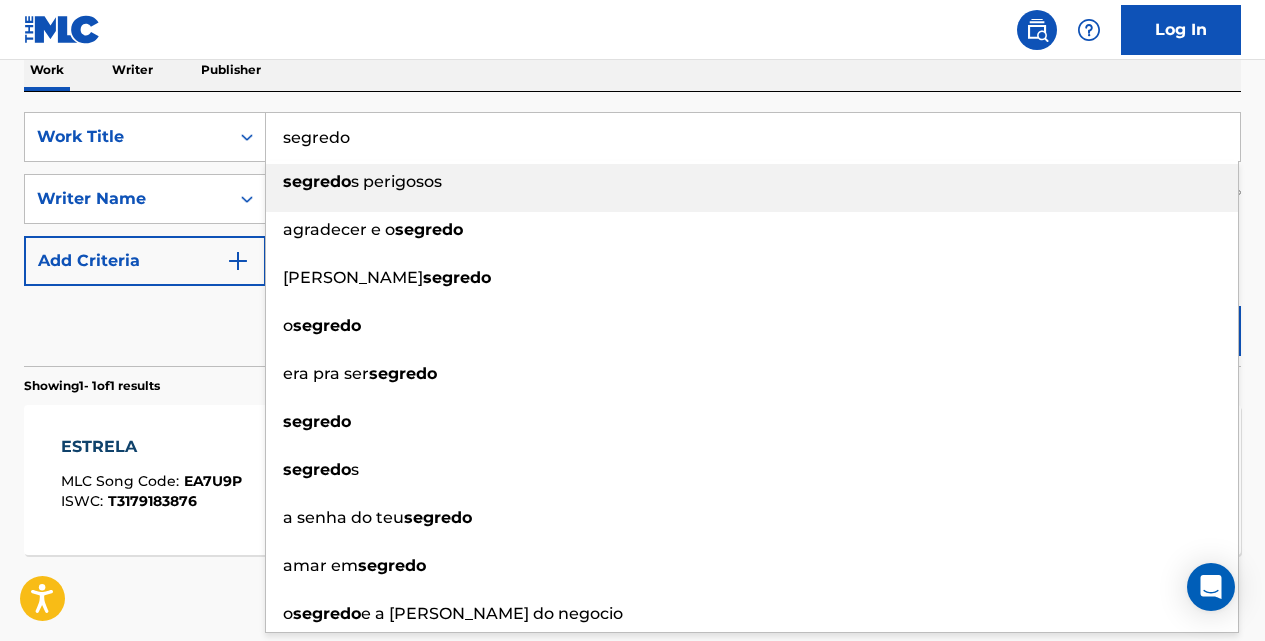 type on "segredo" 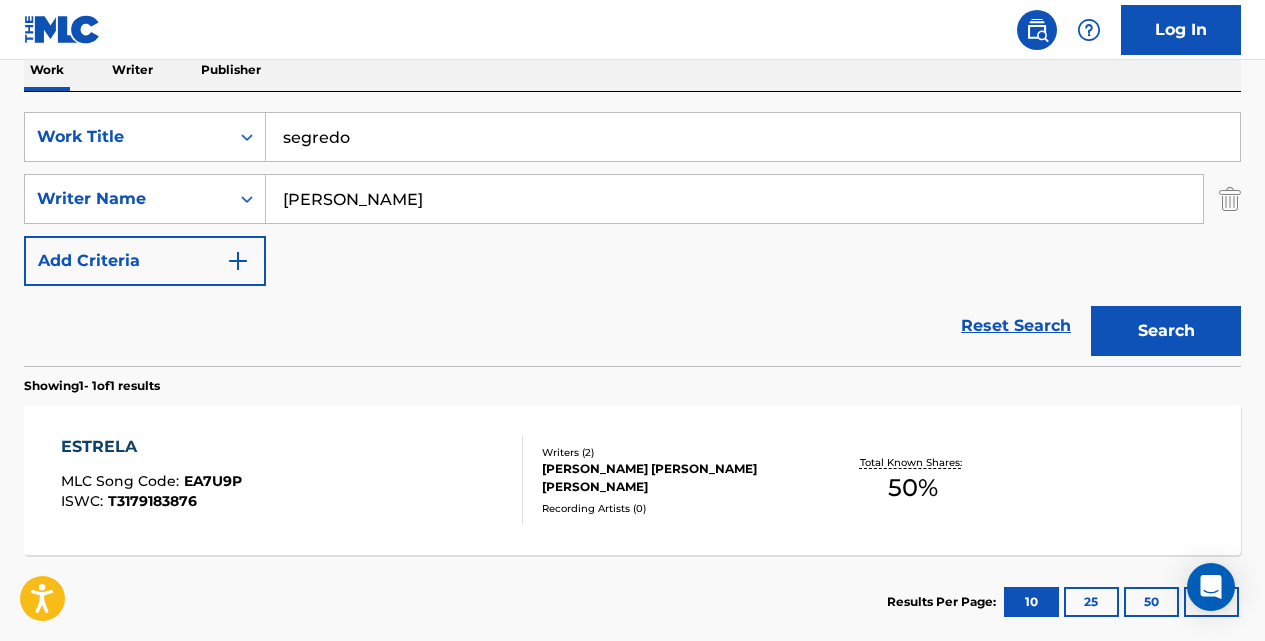 click on "Search" at bounding box center (1166, 331) 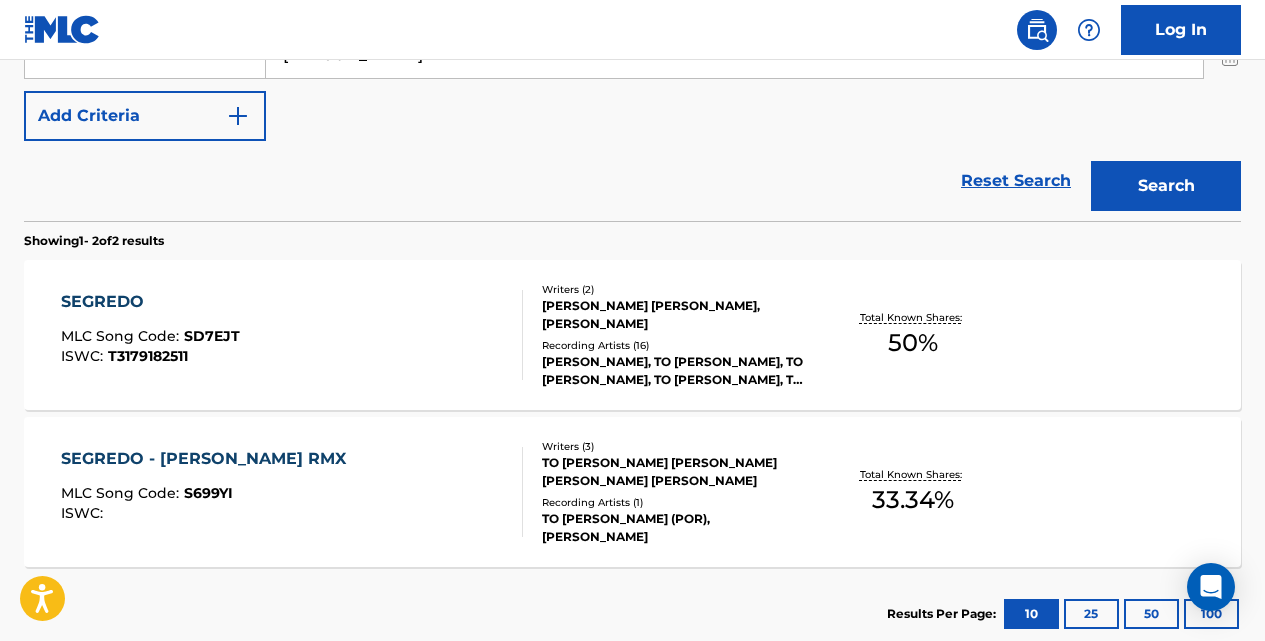 scroll, scrollTop: 479, scrollLeft: 0, axis: vertical 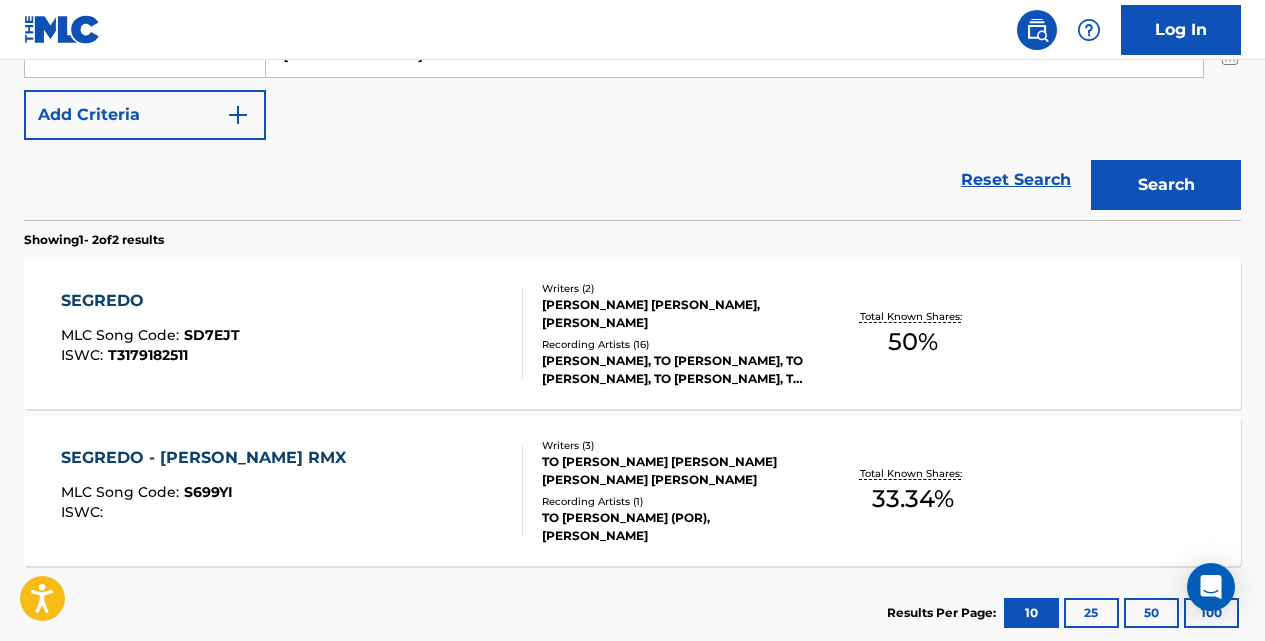 click on "SEGREDO" at bounding box center [150, 301] 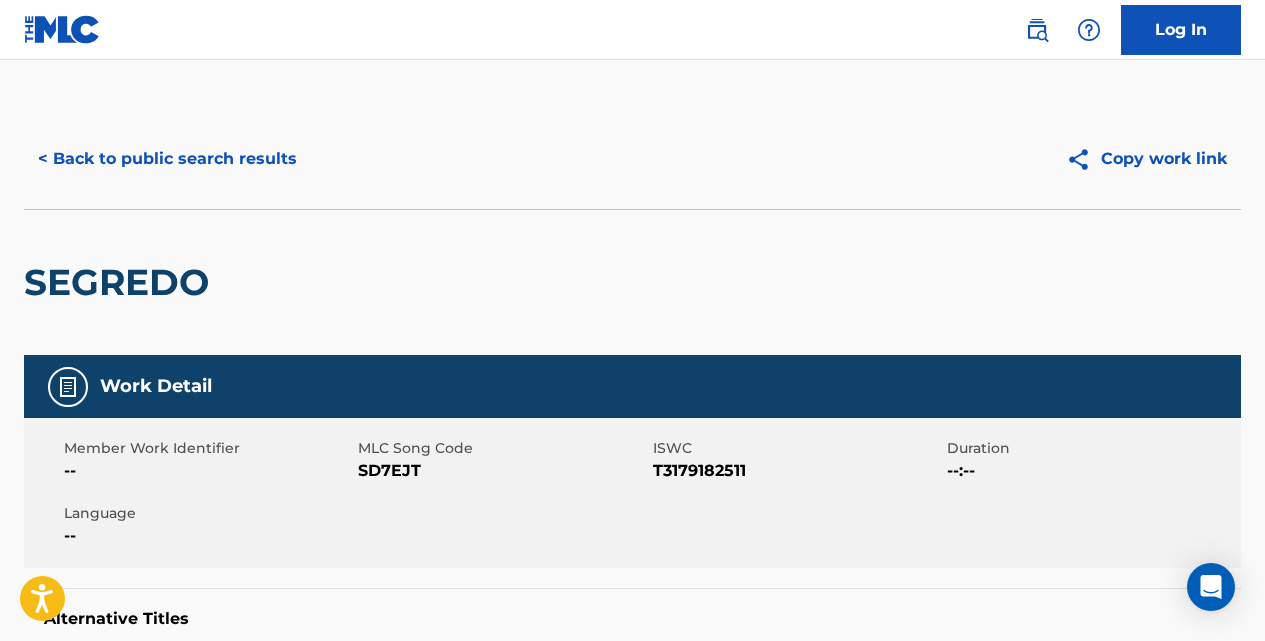 scroll, scrollTop: 0, scrollLeft: 0, axis: both 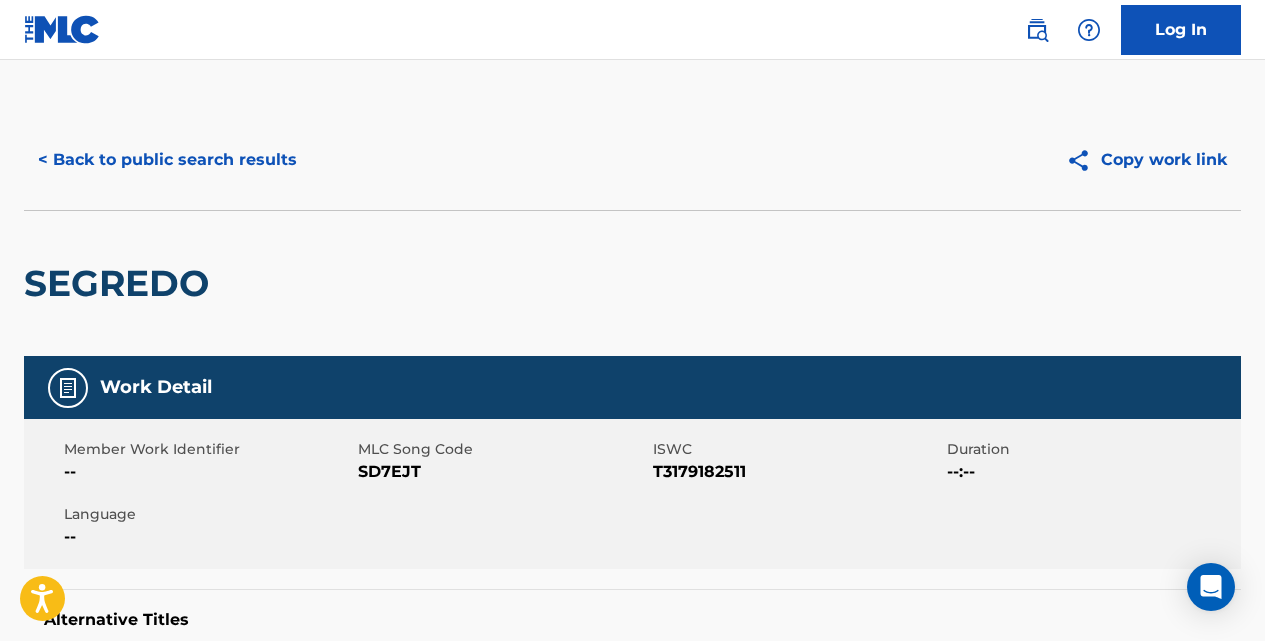 click on "< Back to public search results" at bounding box center (167, 160) 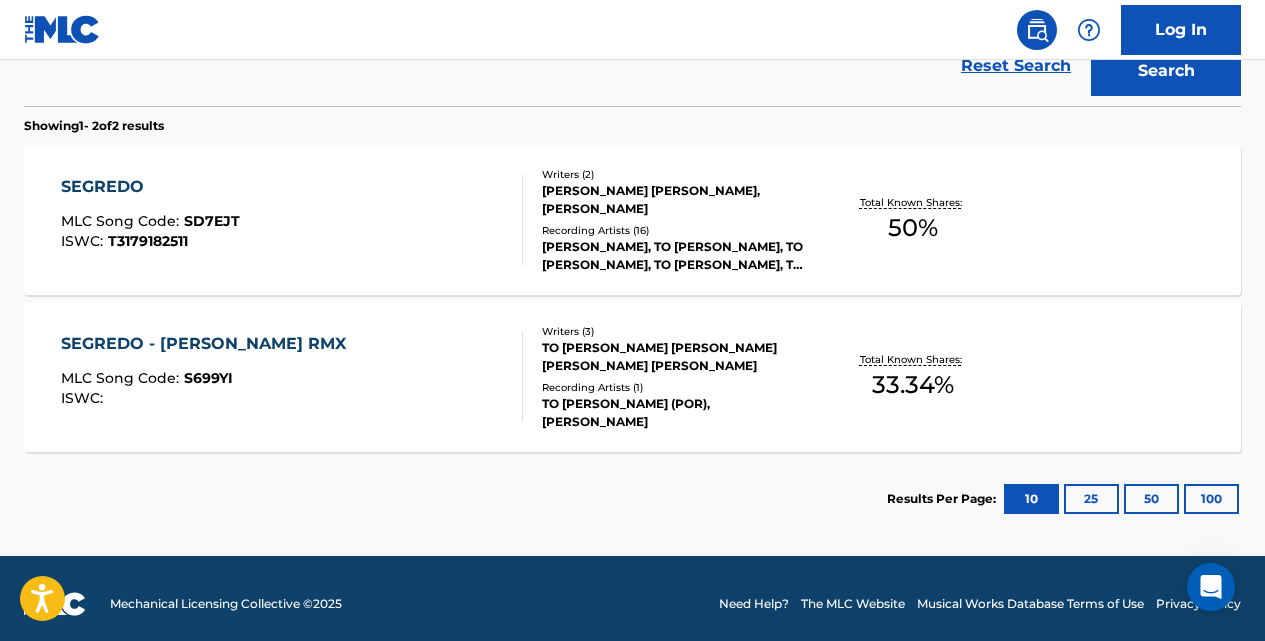 scroll, scrollTop: 604, scrollLeft: 0, axis: vertical 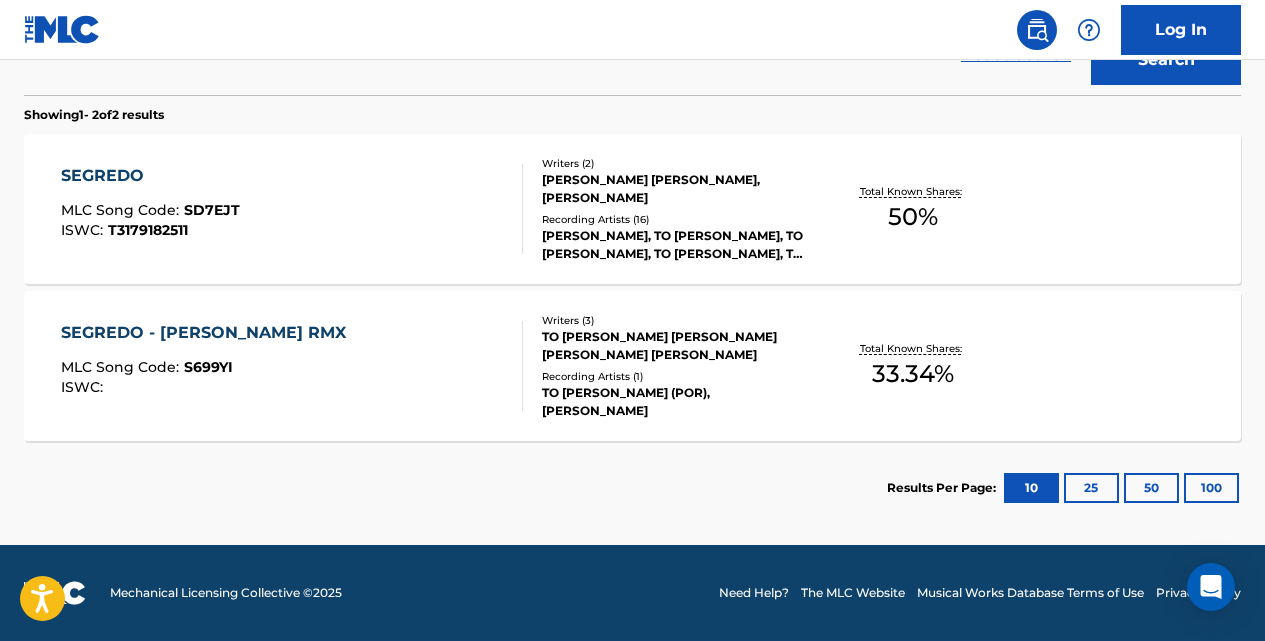 click on "SEGREDO - [PERSON_NAME] RMX" at bounding box center (208, 333) 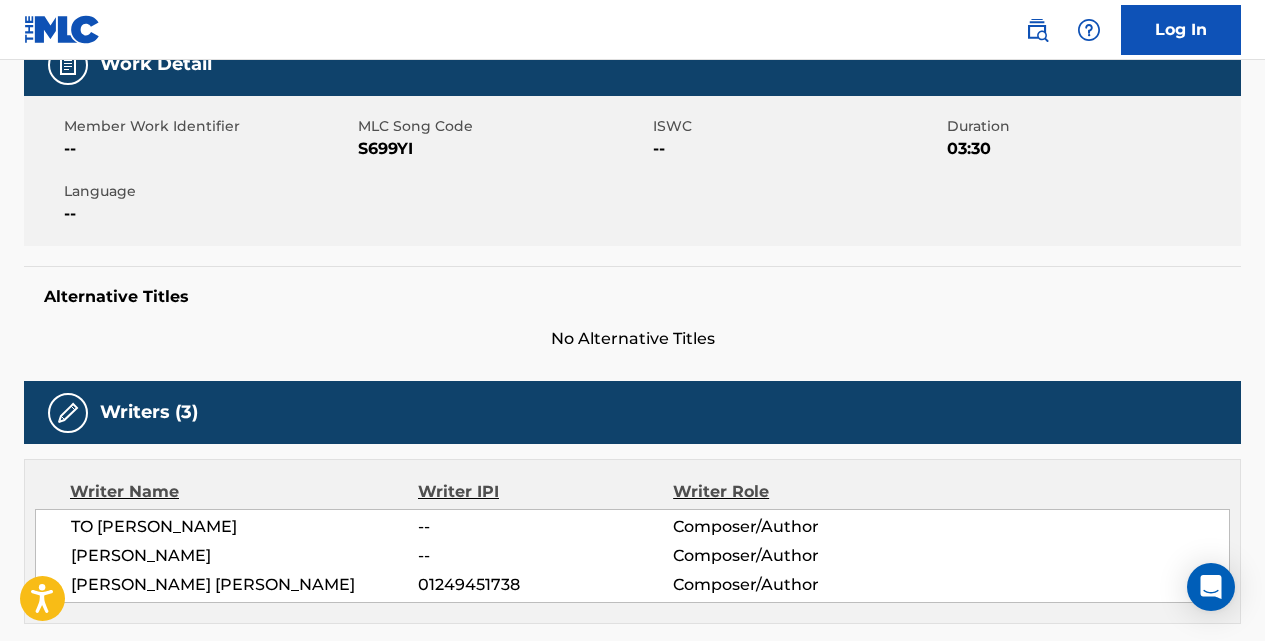scroll, scrollTop: 320, scrollLeft: 0, axis: vertical 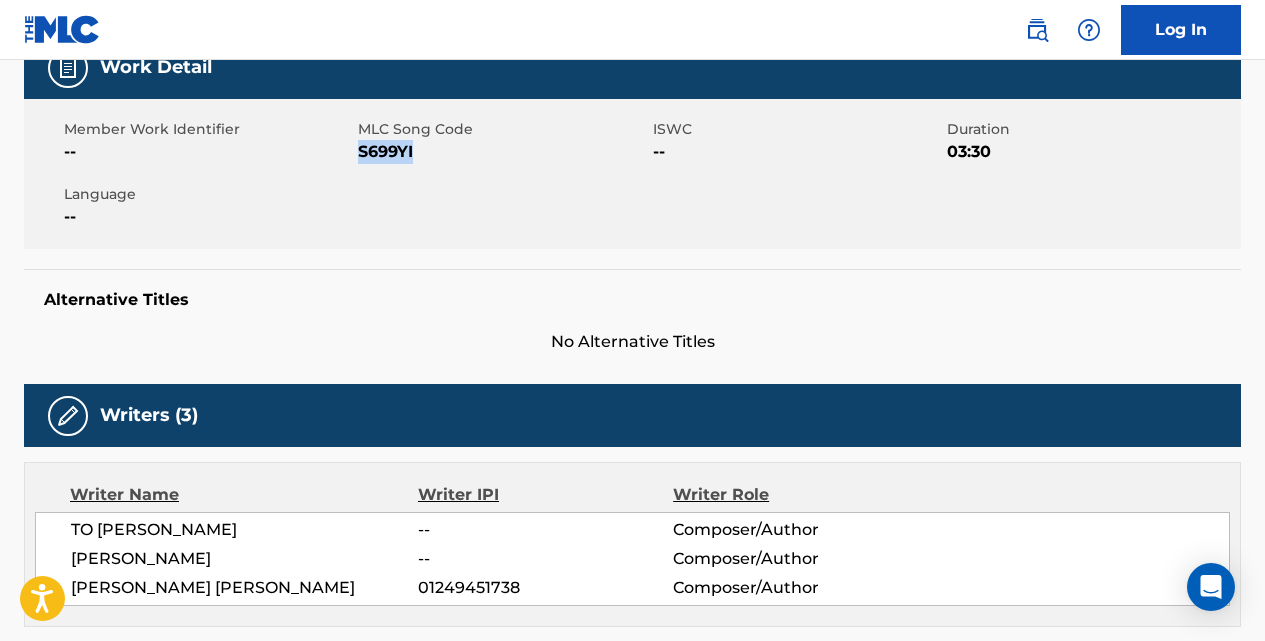 drag, startPoint x: 419, startPoint y: 152, endPoint x: 359, endPoint y: 155, distance: 60.074955 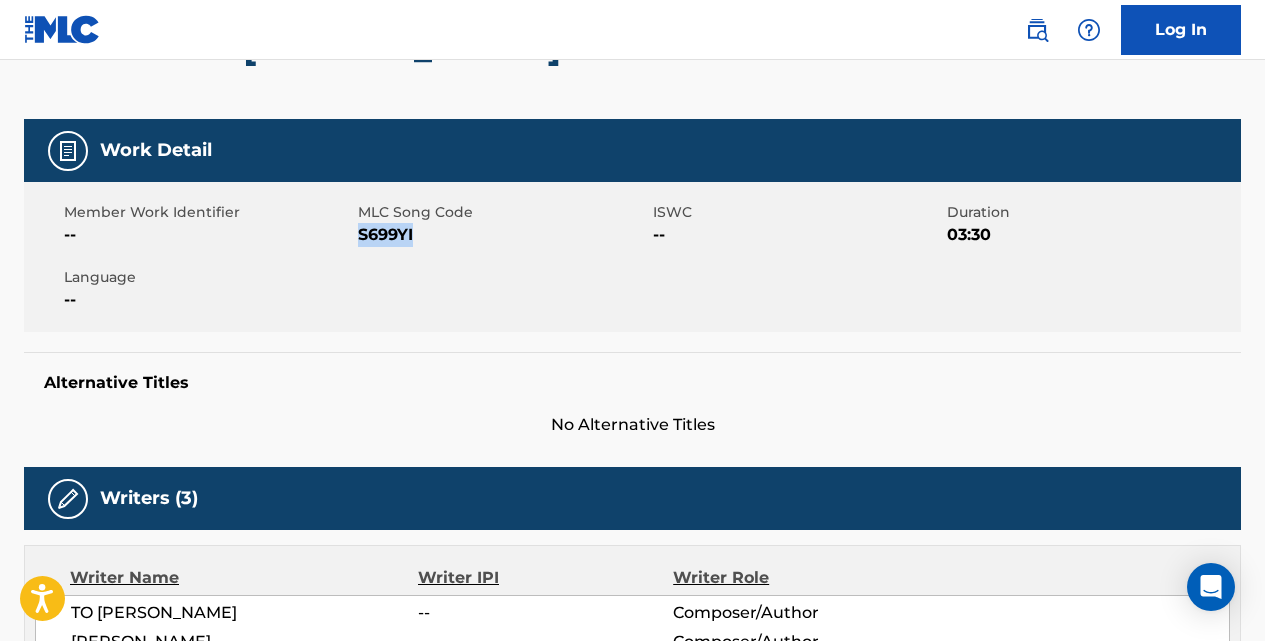 scroll, scrollTop: 0, scrollLeft: 0, axis: both 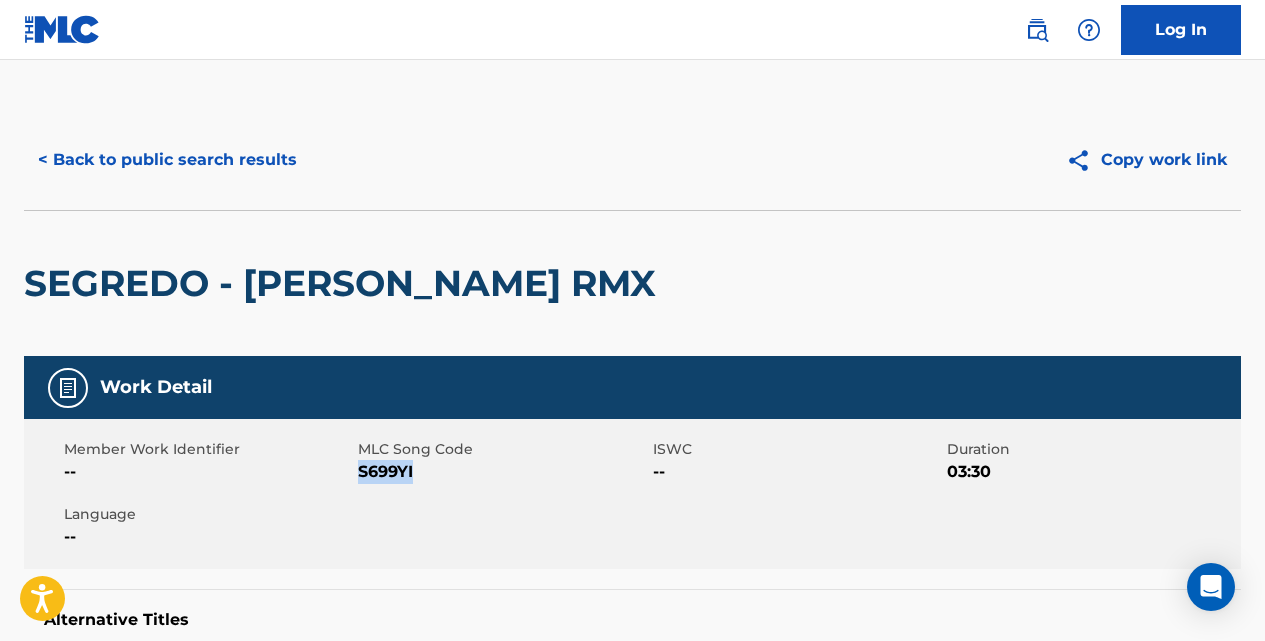 click on "< Back to public search results" at bounding box center [167, 160] 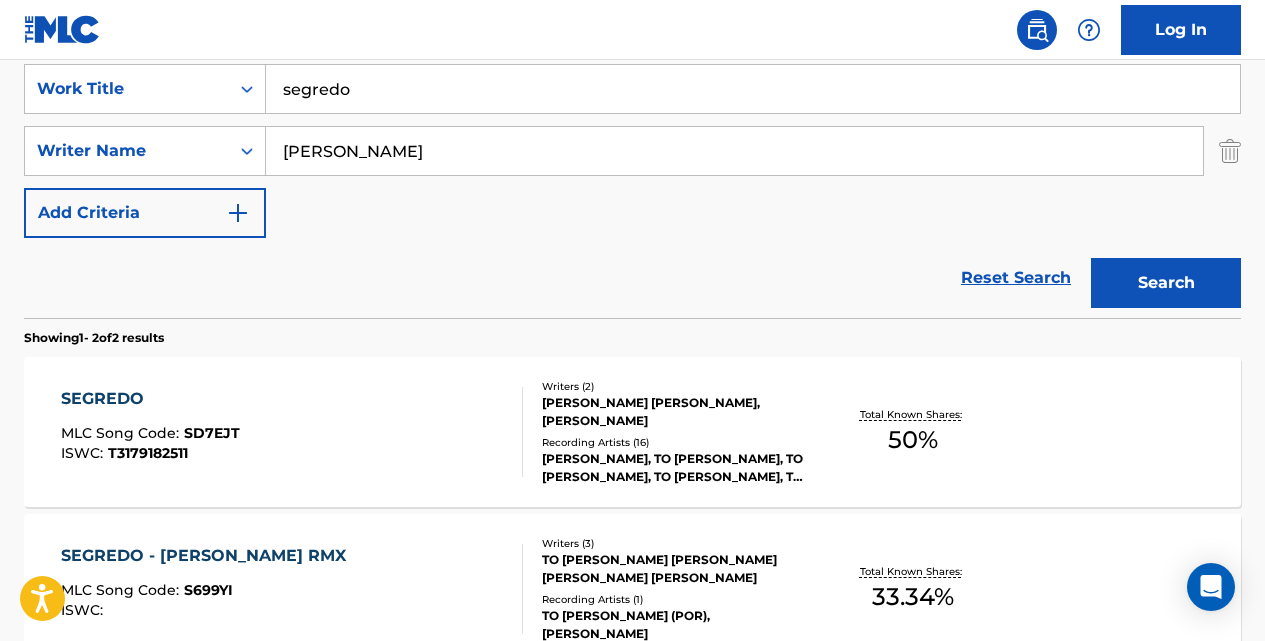 scroll, scrollTop: 370, scrollLeft: 0, axis: vertical 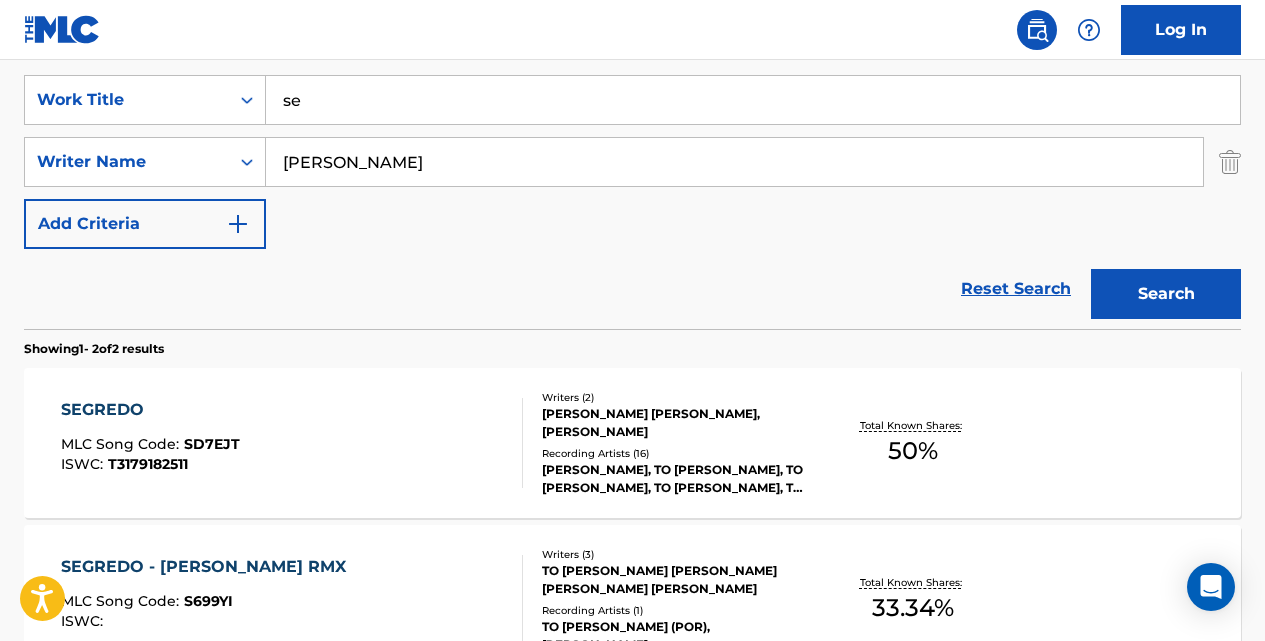 type on "s" 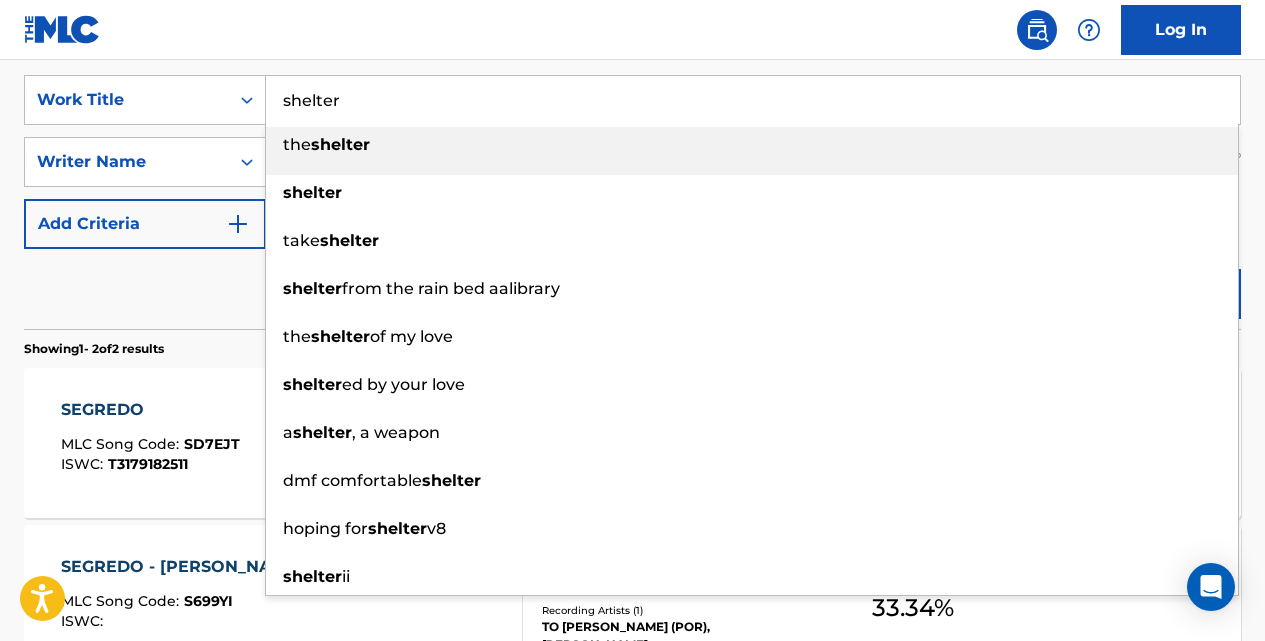 type on "shelter" 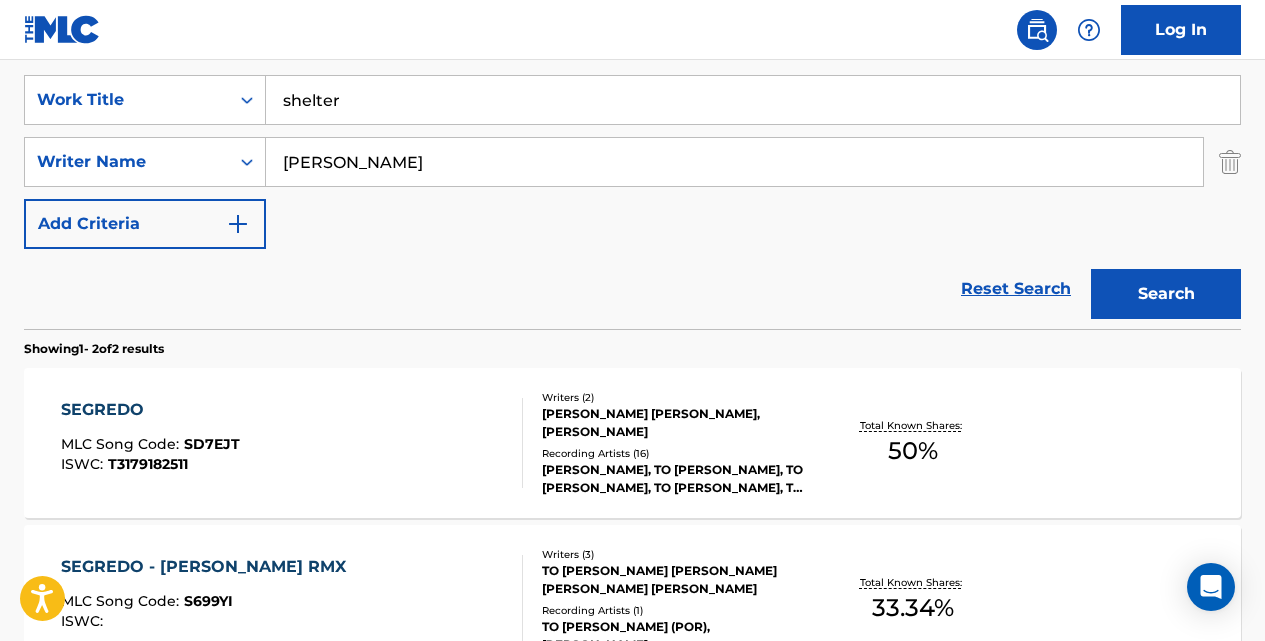 click on "Search" at bounding box center [1166, 294] 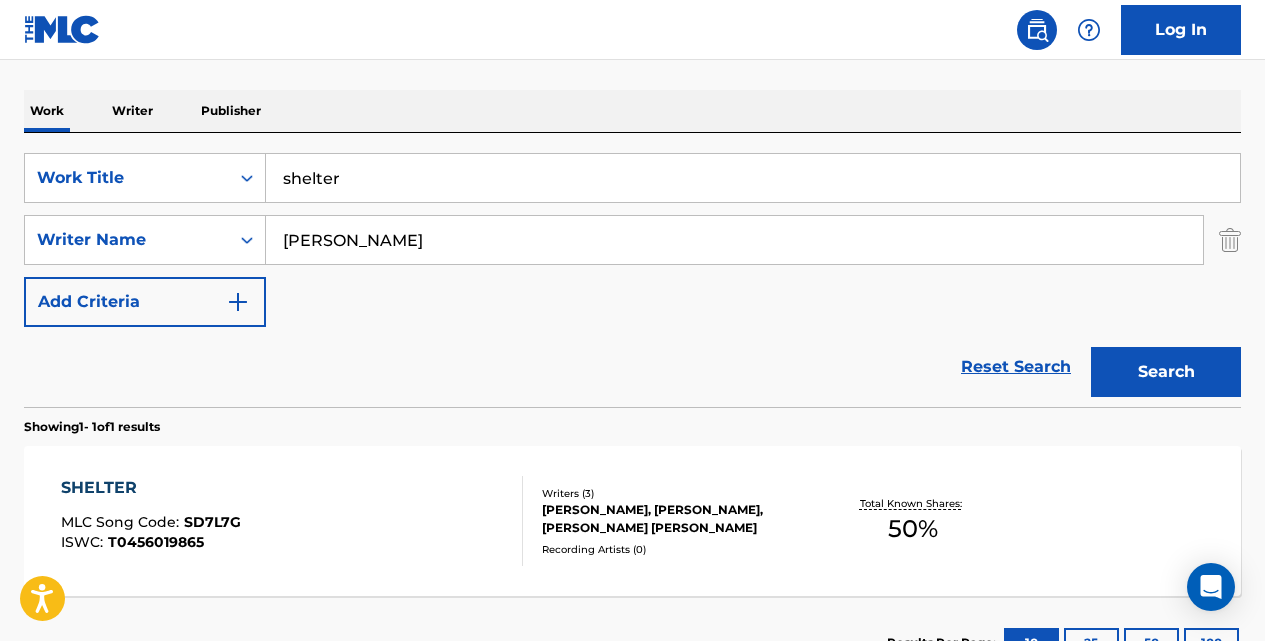 scroll, scrollTop: 370, scrollLeft: 0, axis: vertical 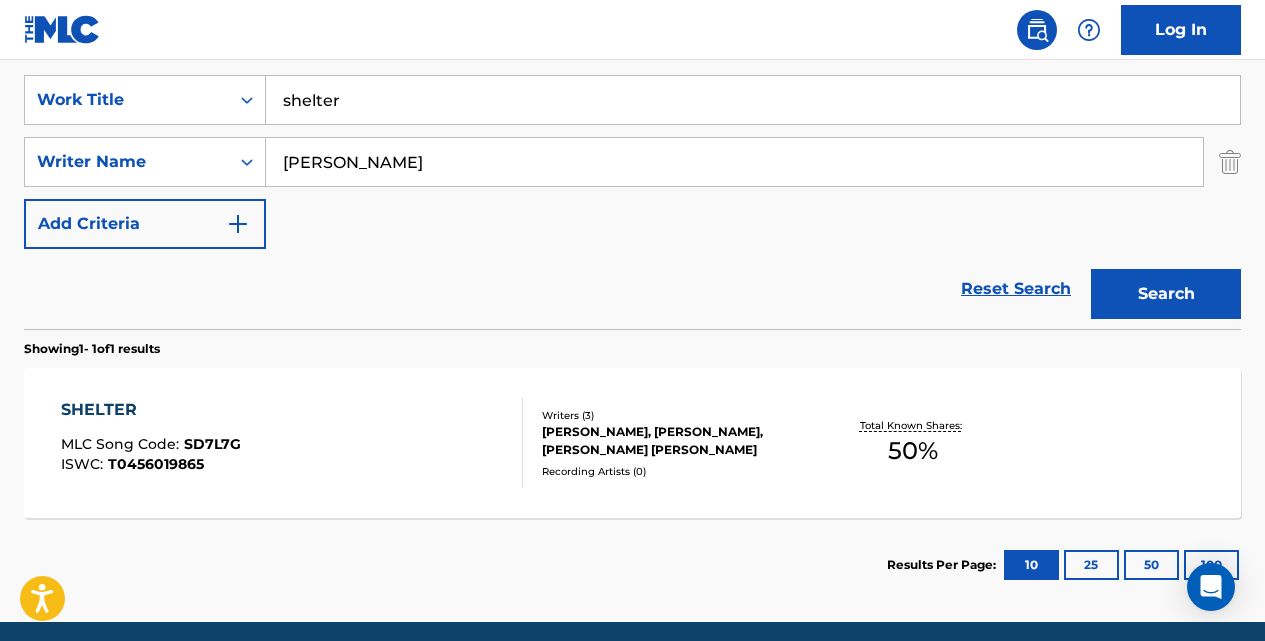 click on "SHELTER" at bounding box center [151, 410] 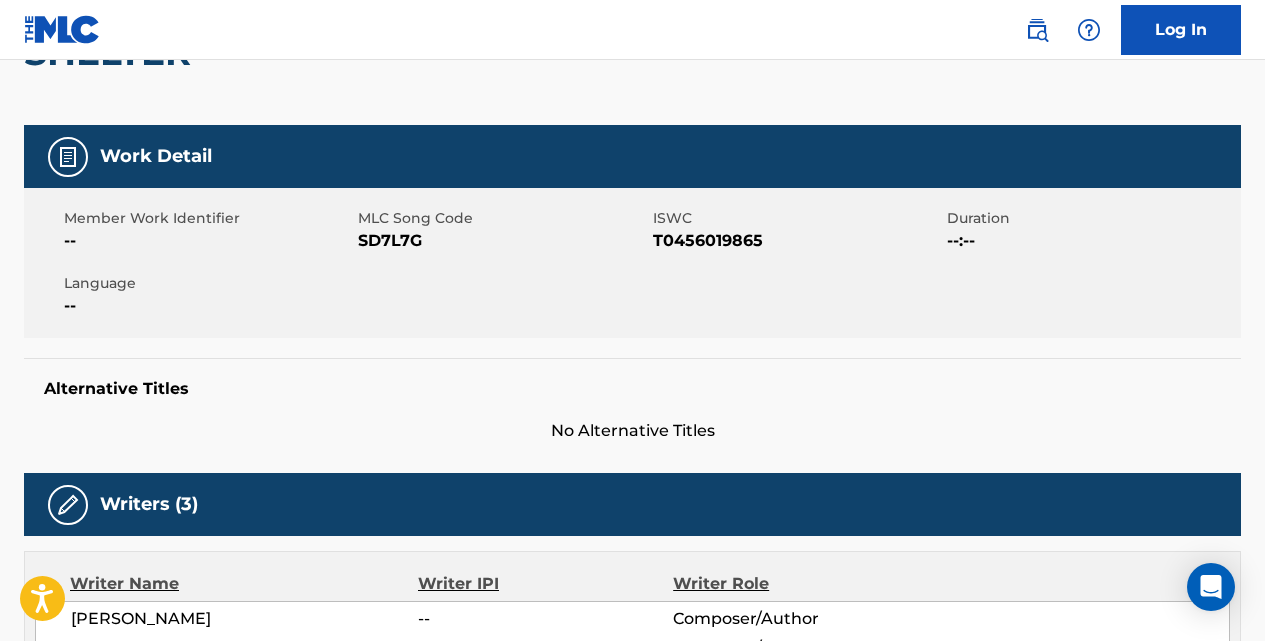 scroll, scrollTop: 0, scrollLeft: 0, axis: both 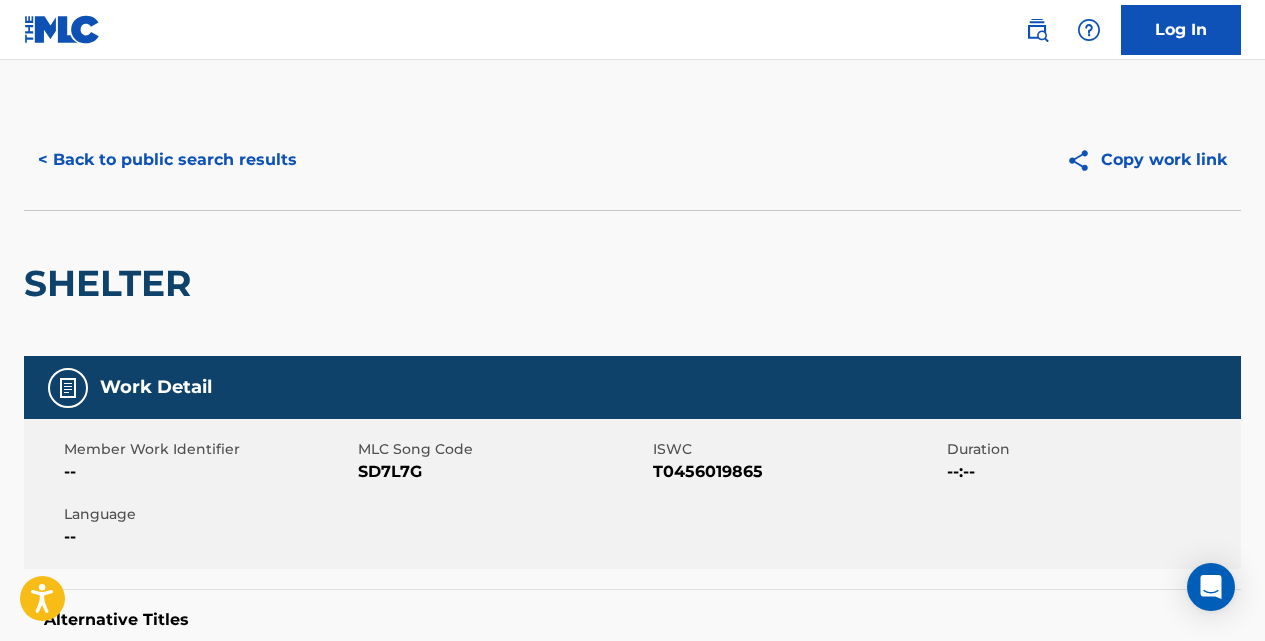 click on "< Back to public search results" at bounding box center (167, 160) 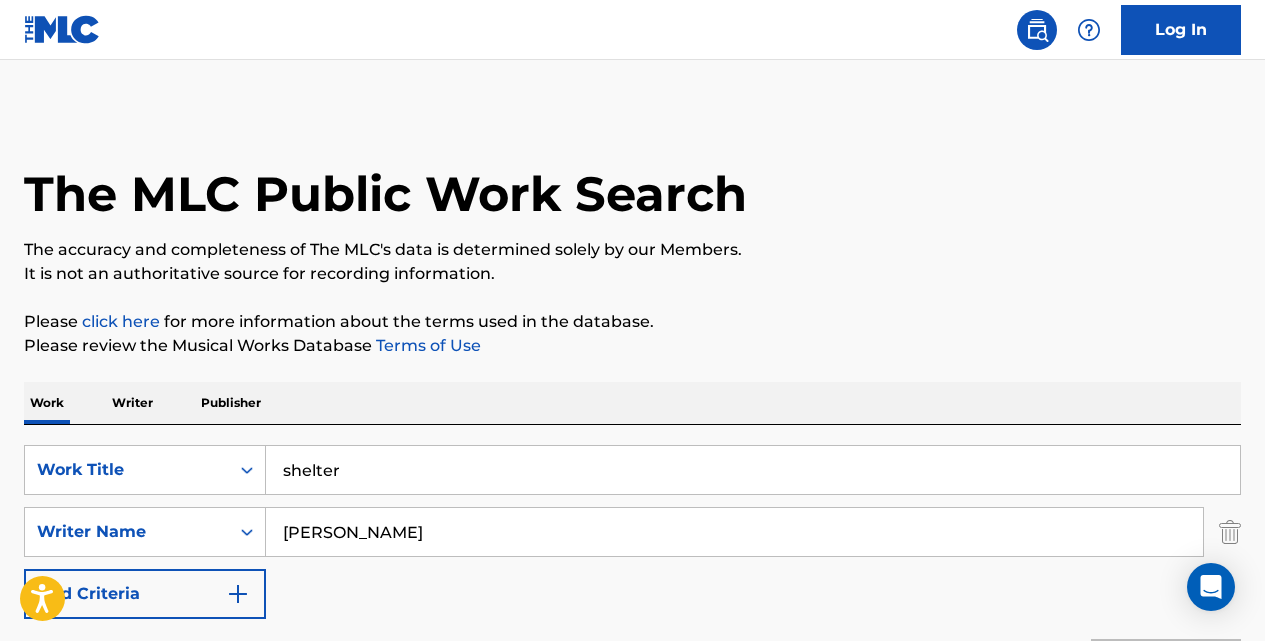 scroll, scrollTop: 333, scrollLeft: 0, axis: vertical 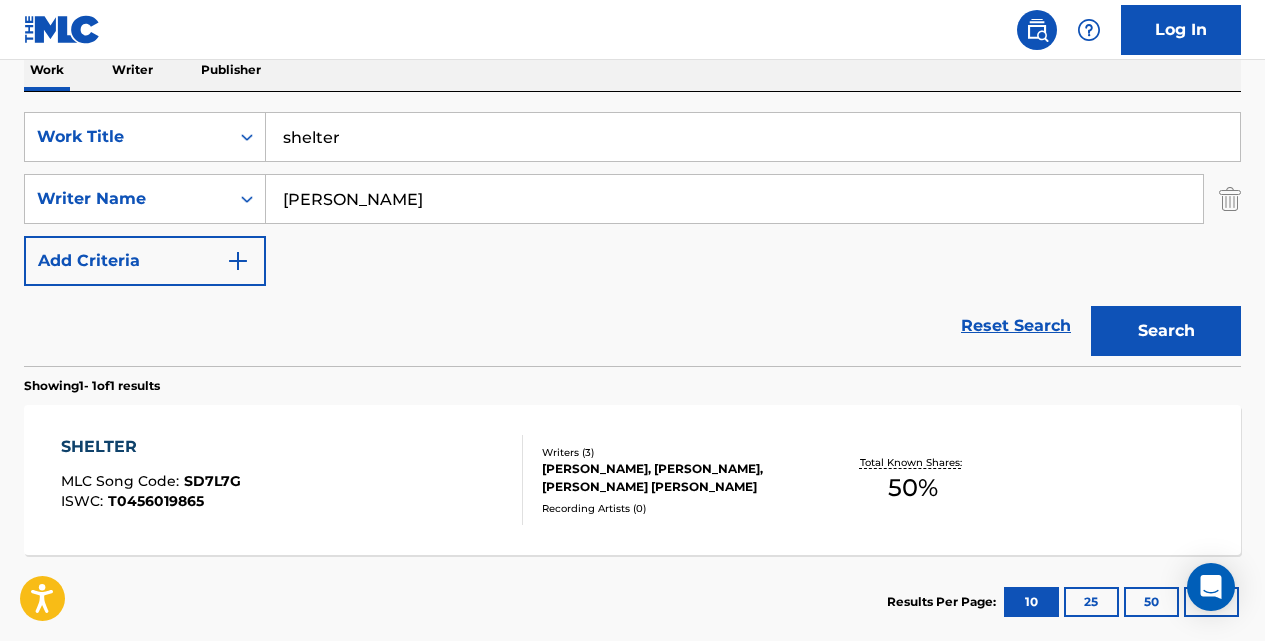 click on "shelter" at bounding box center [753, 137] 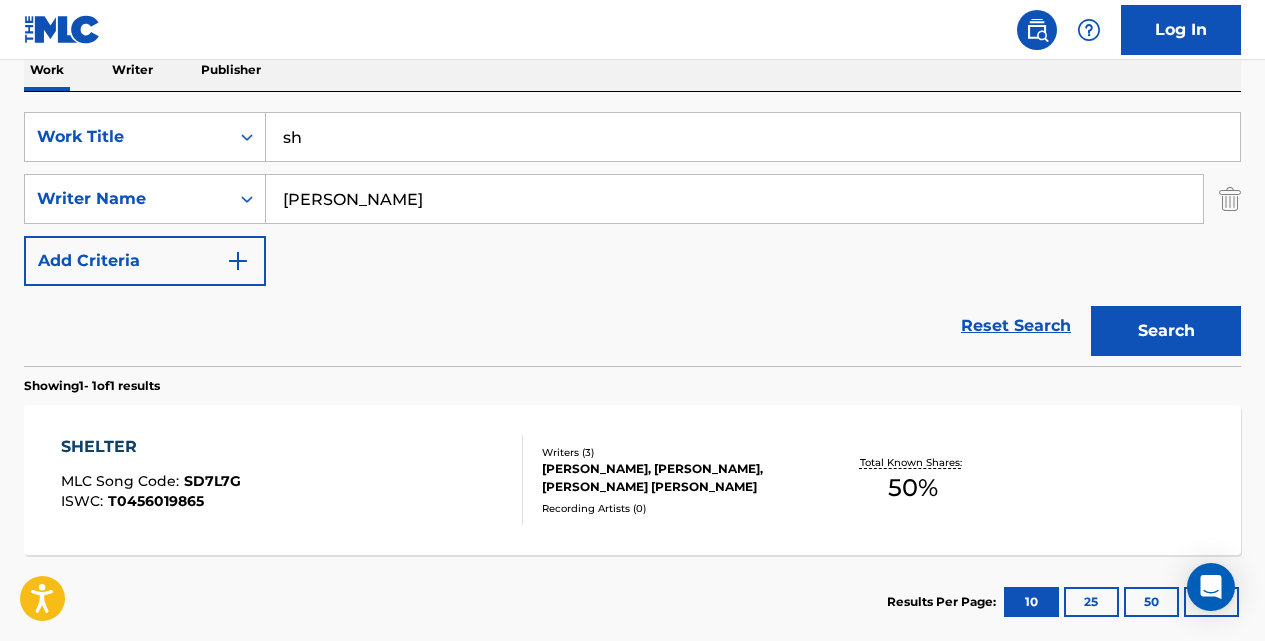 type on "s" 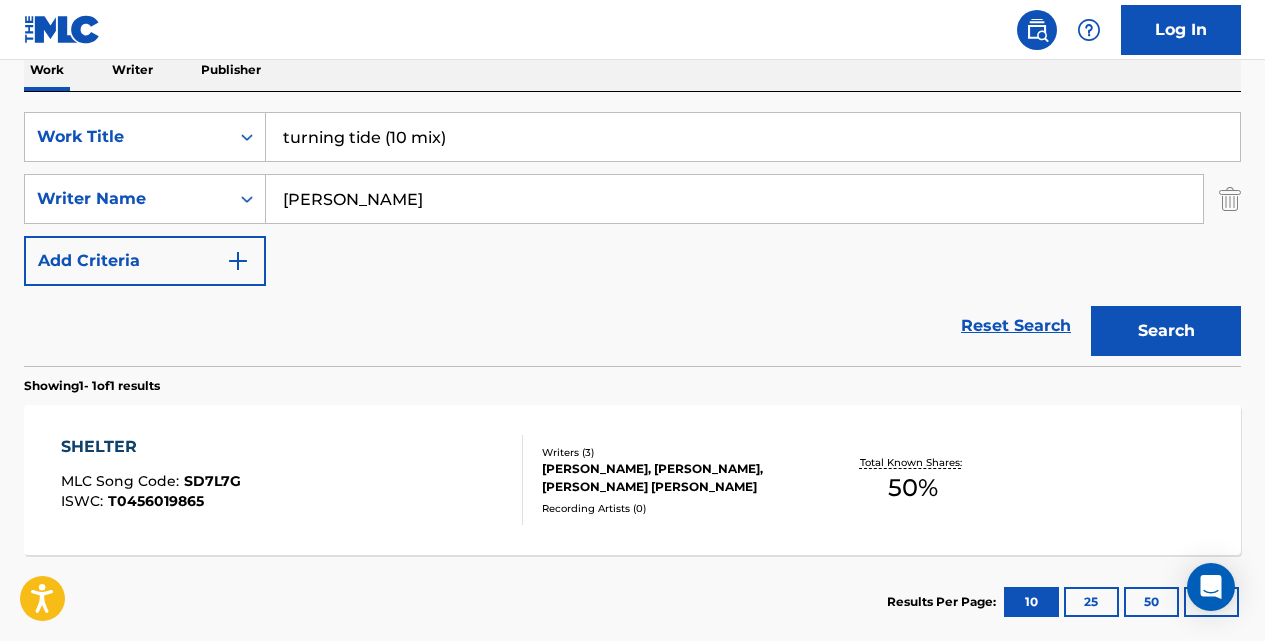 click on "turning tide (10 mix)" at bounding box center (753, 137) 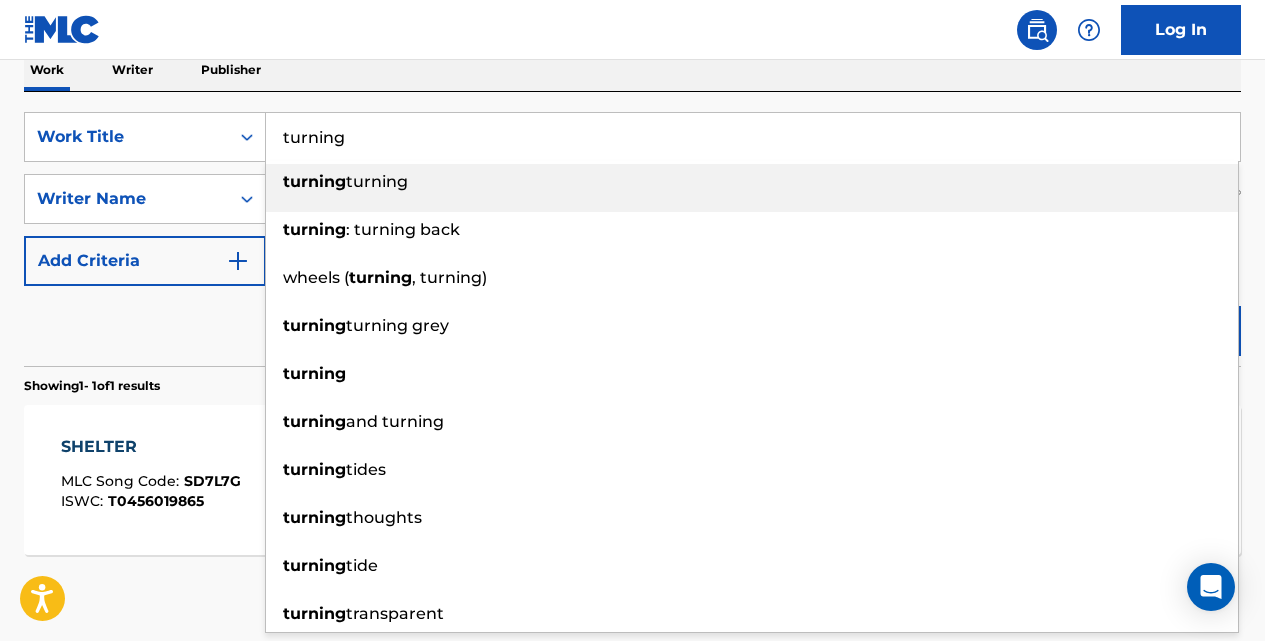 type on "turning" 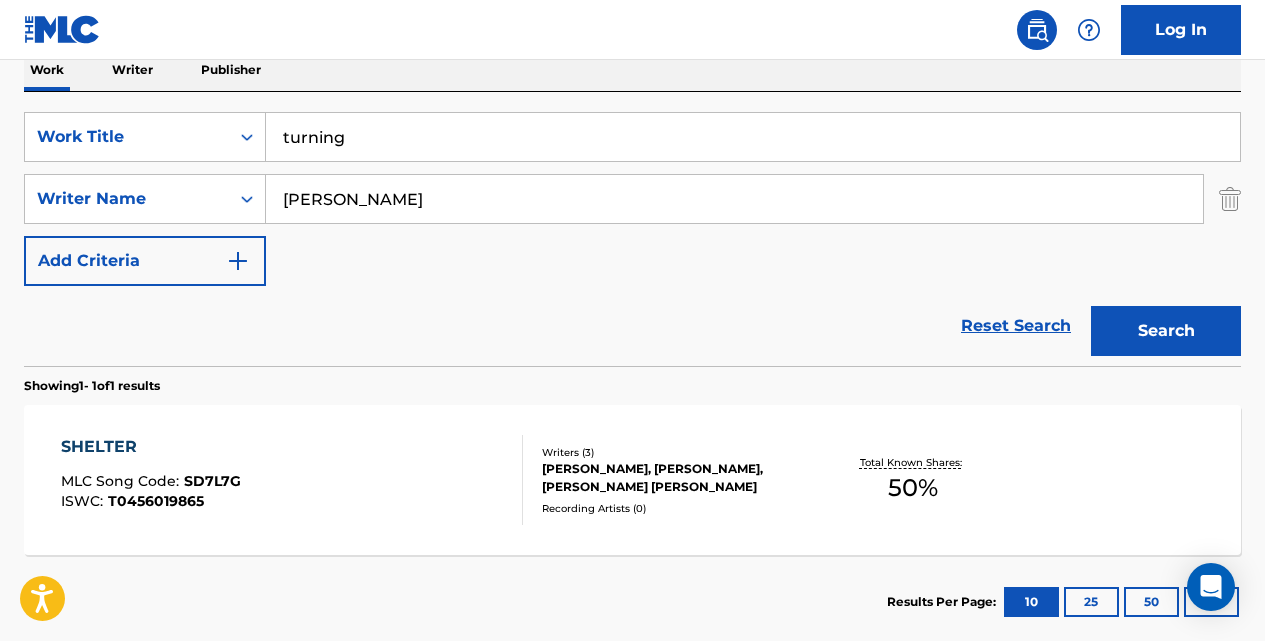 click on "Search" at bounding box center (1166, 331) 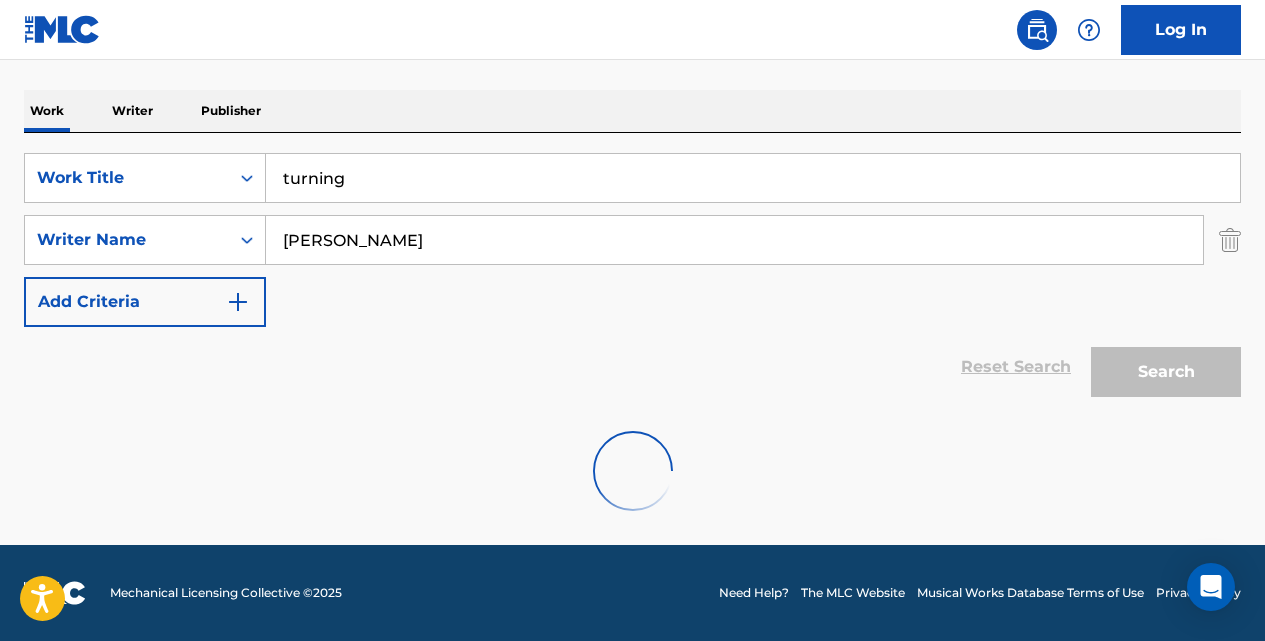 scroll, scrollTop: 333, scrollLeft: 0, axis: vertical 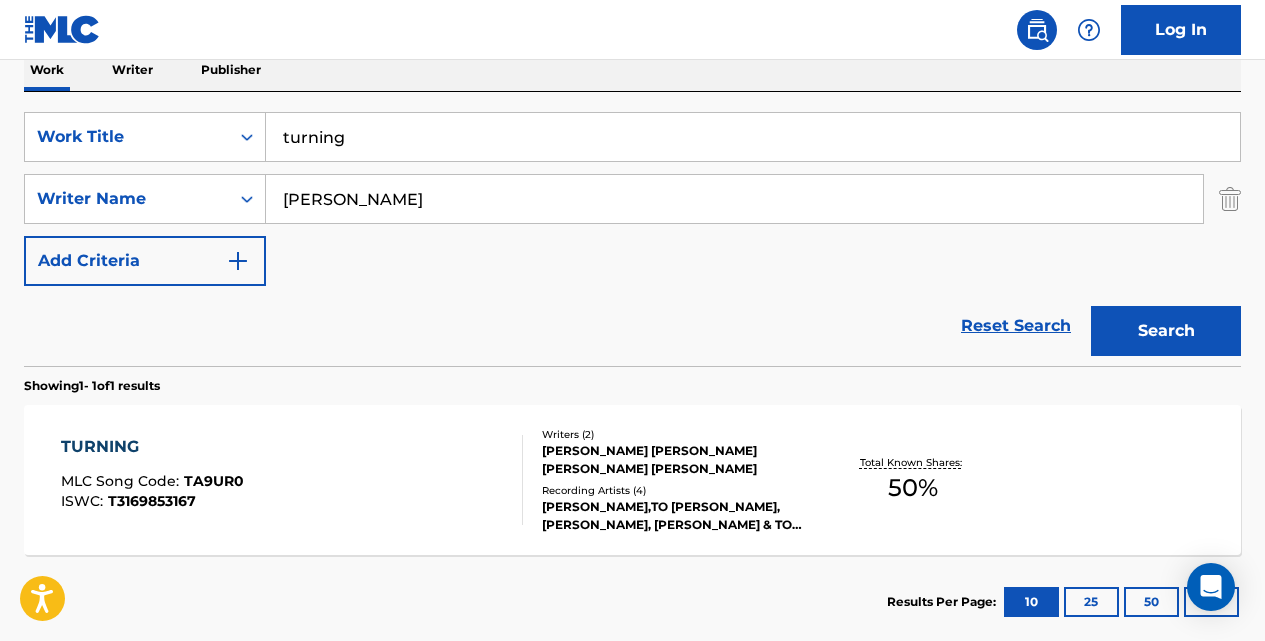 click on "TURNING" at bounding box center [152, 447] 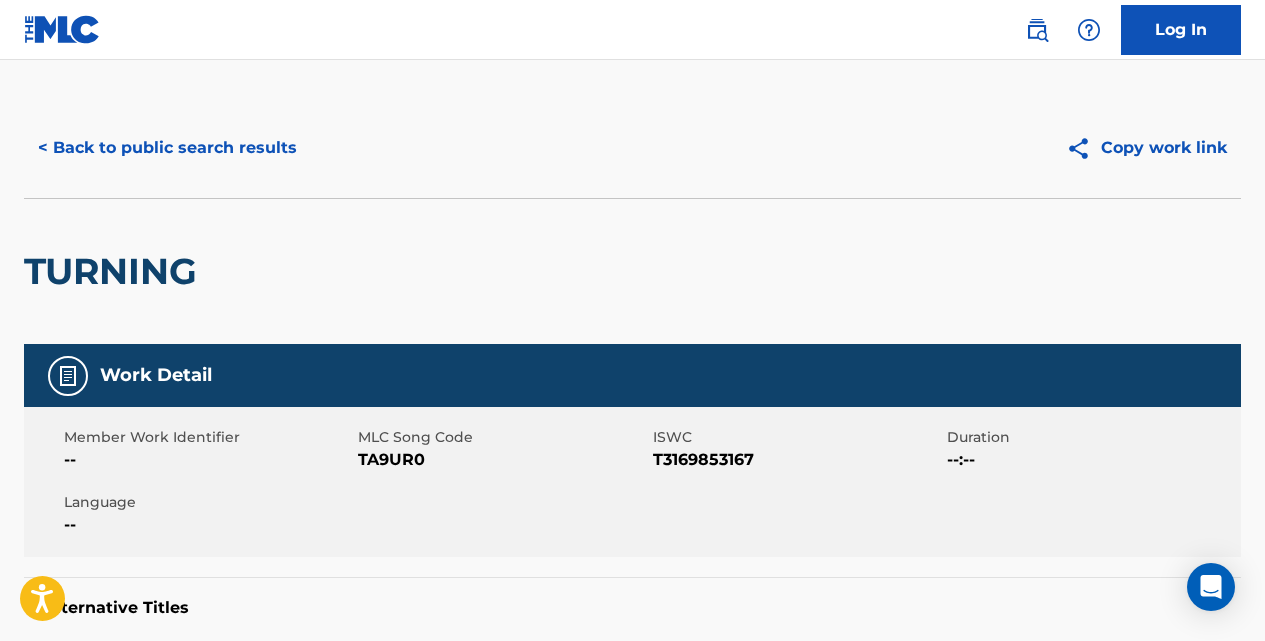 scroll, scrollTop: 0, scrollLeft: 0, axis: both 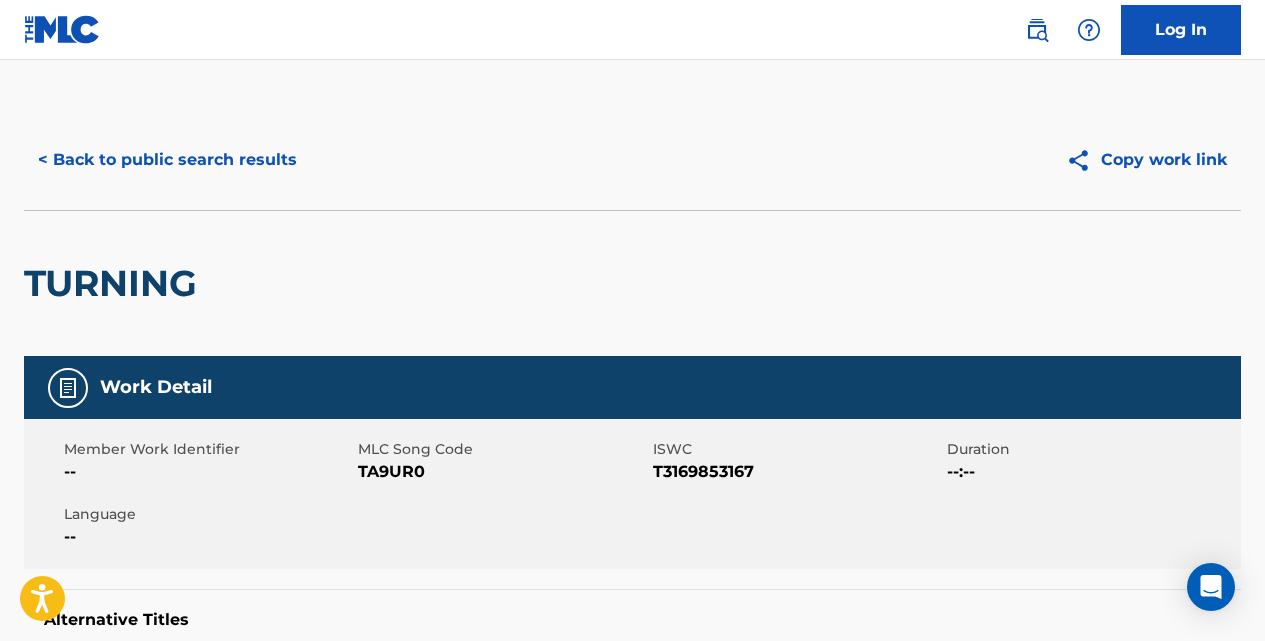click on "< Back to public search results" at bounding box center (167, 160) 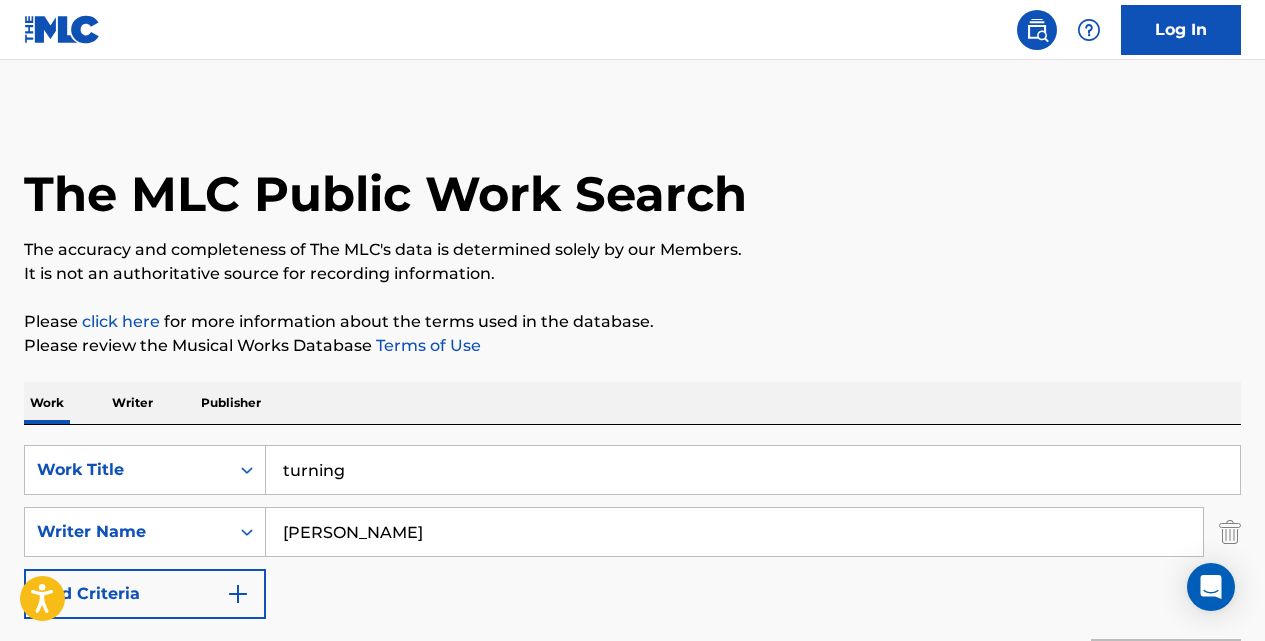 scroll, scrollTop: 333, scrollLeft: 0, axis: vertical 